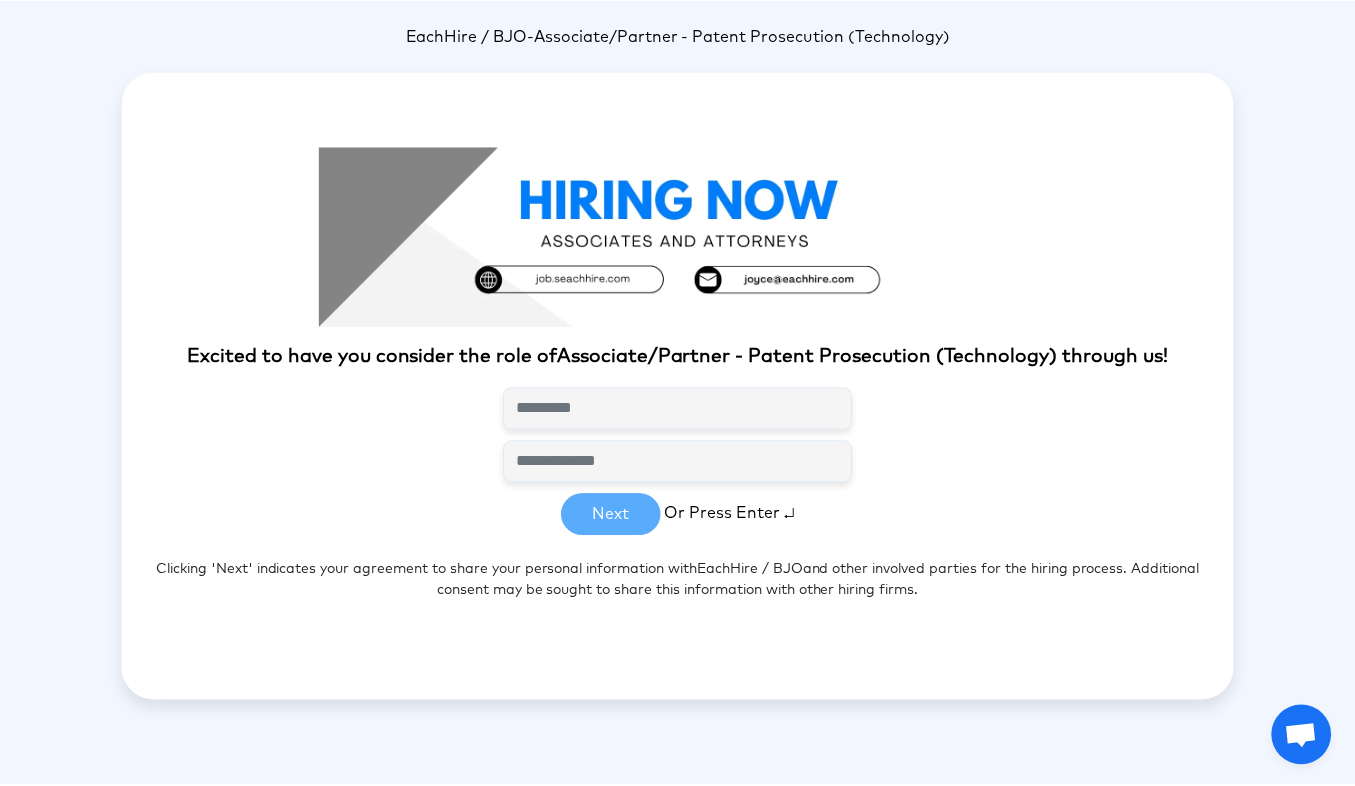scroll, scrollTop: 0, scrollLeft: 0, axis: both 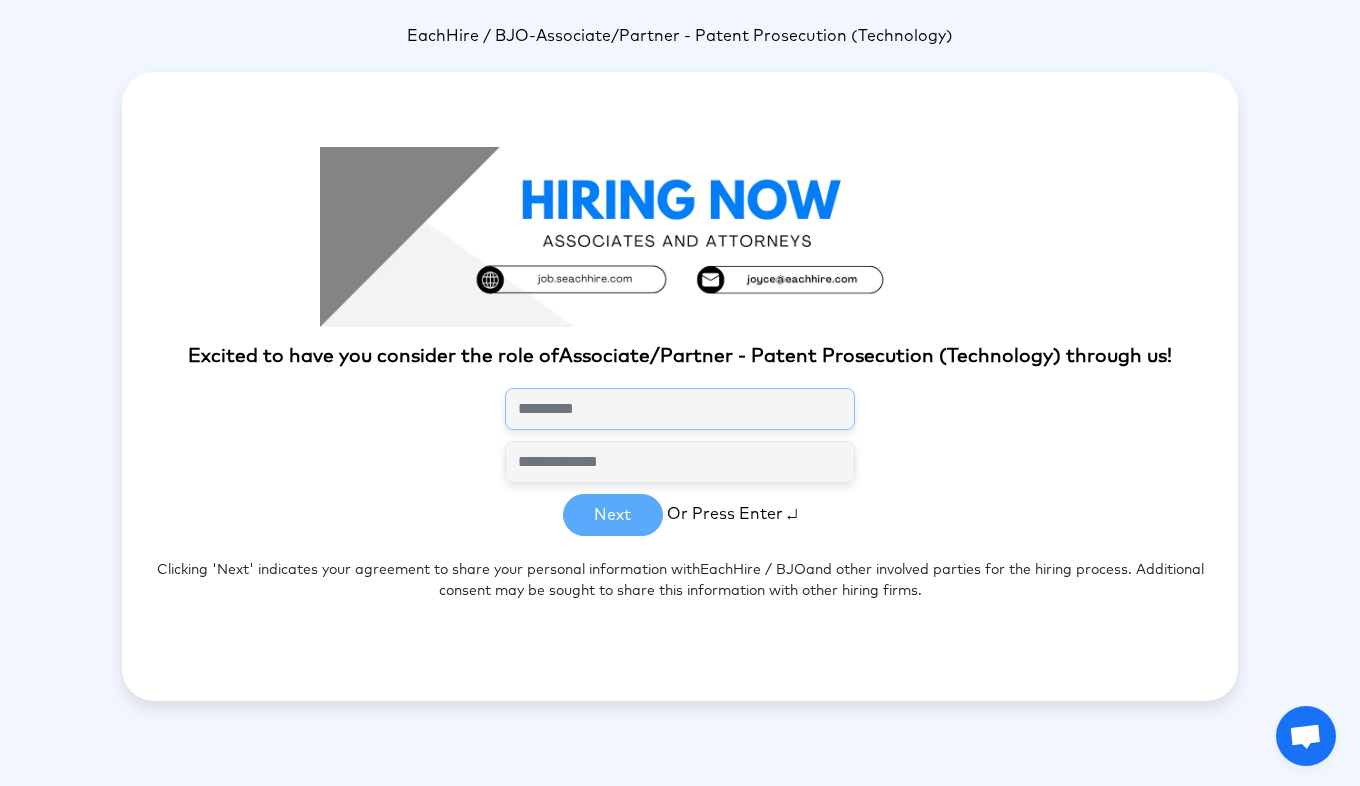 click at bounding box center (680, 409) 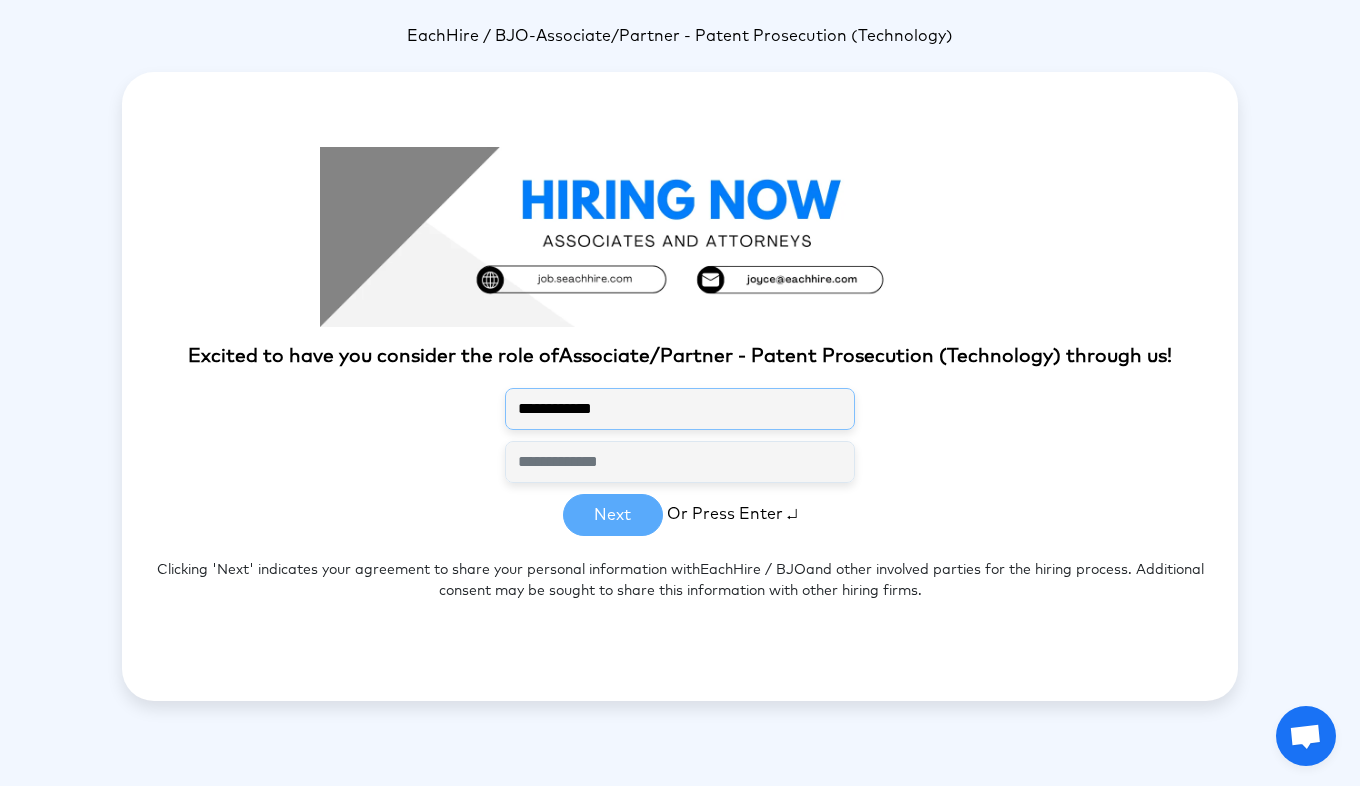 type on "**********" 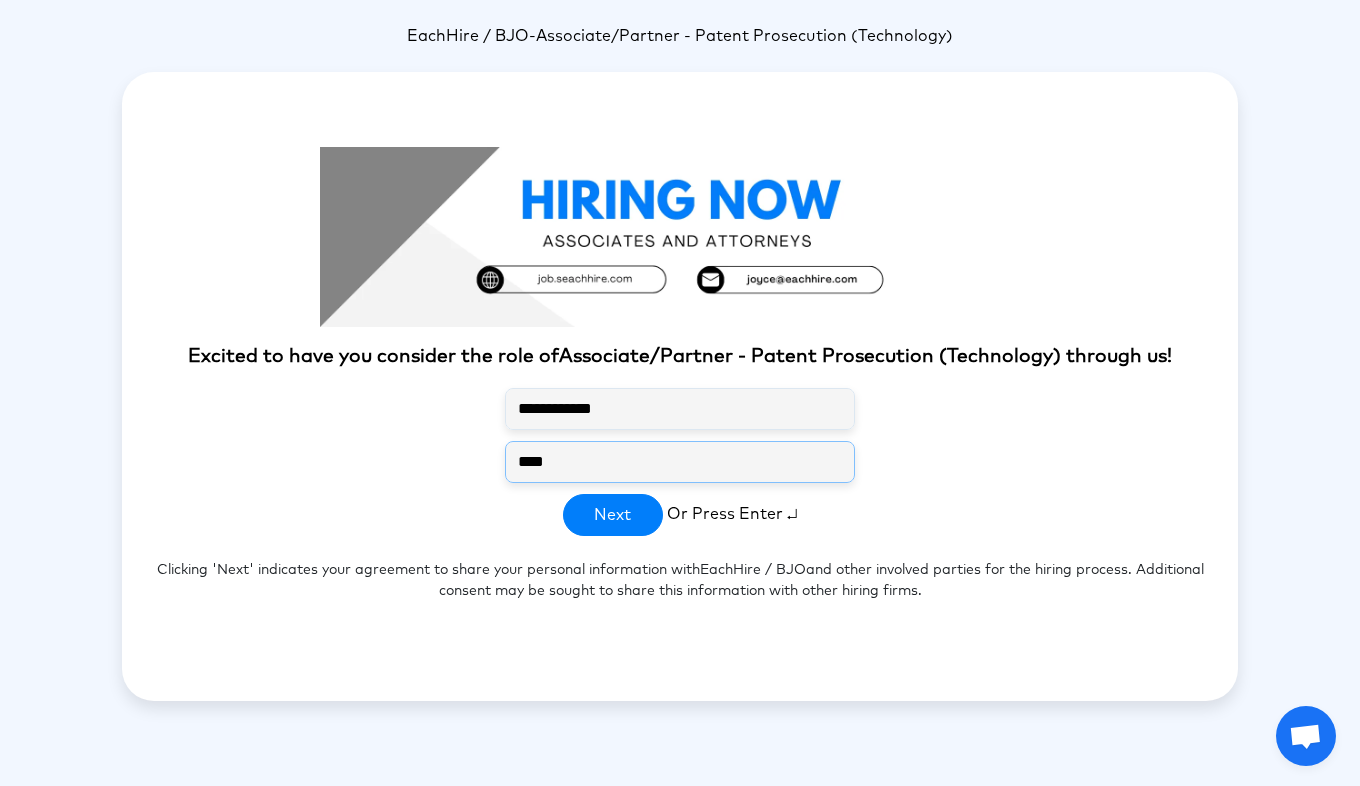 type on "**********" 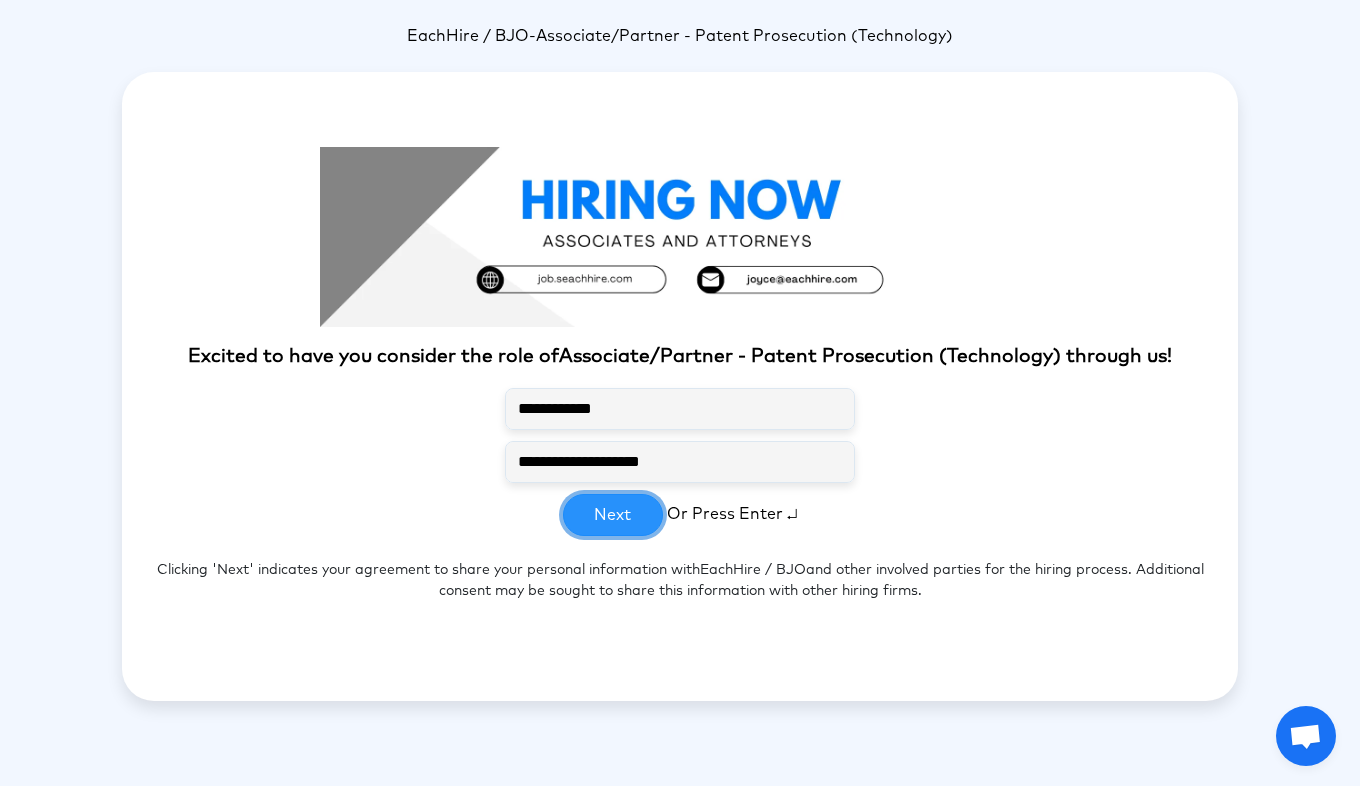 click on "Next" at bounding box center (613, 515) 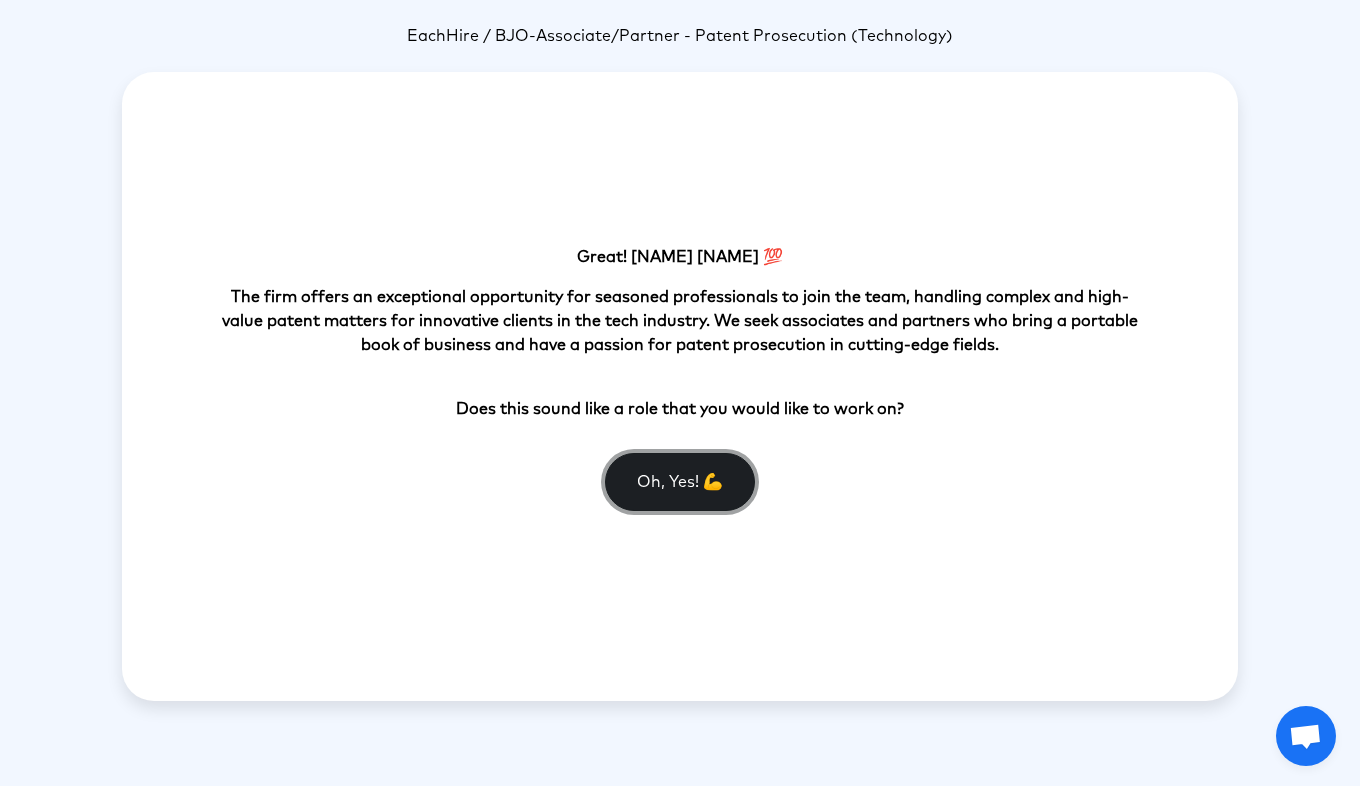 click on "Oh, Yes! 💪" at bounding box center [680, 482] 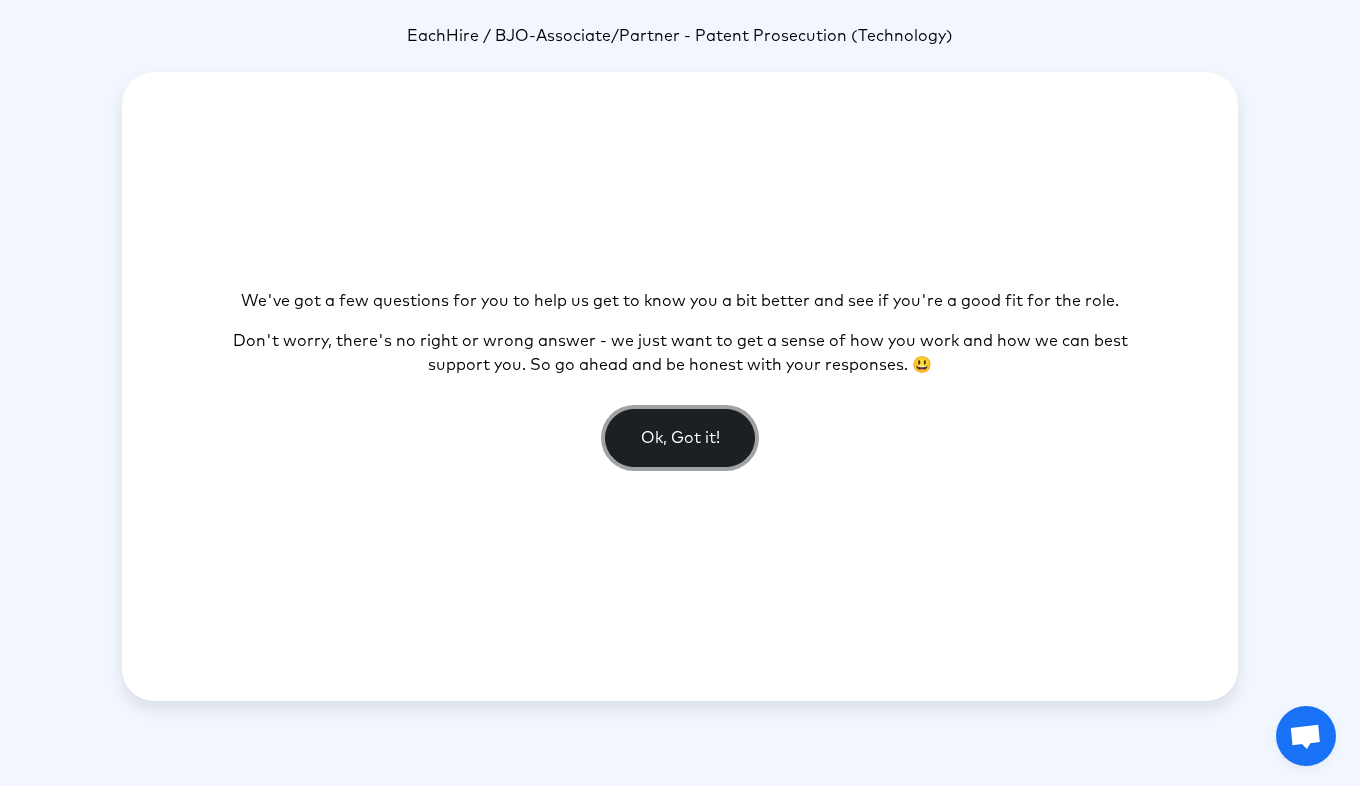 click on "Ok, Got it!" at bounding box center (680, 438) 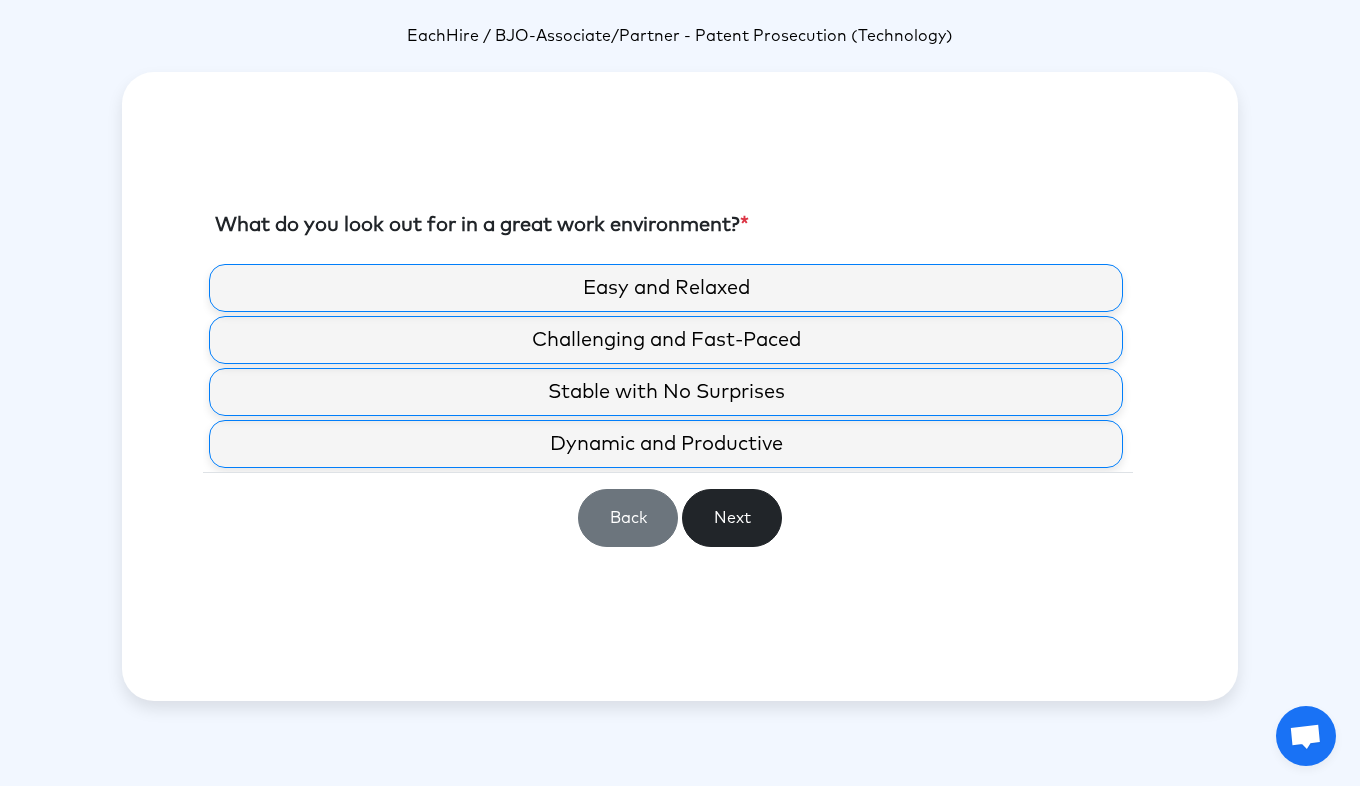 click on "Stable with No Surprises" at bounding box center (666, 392) 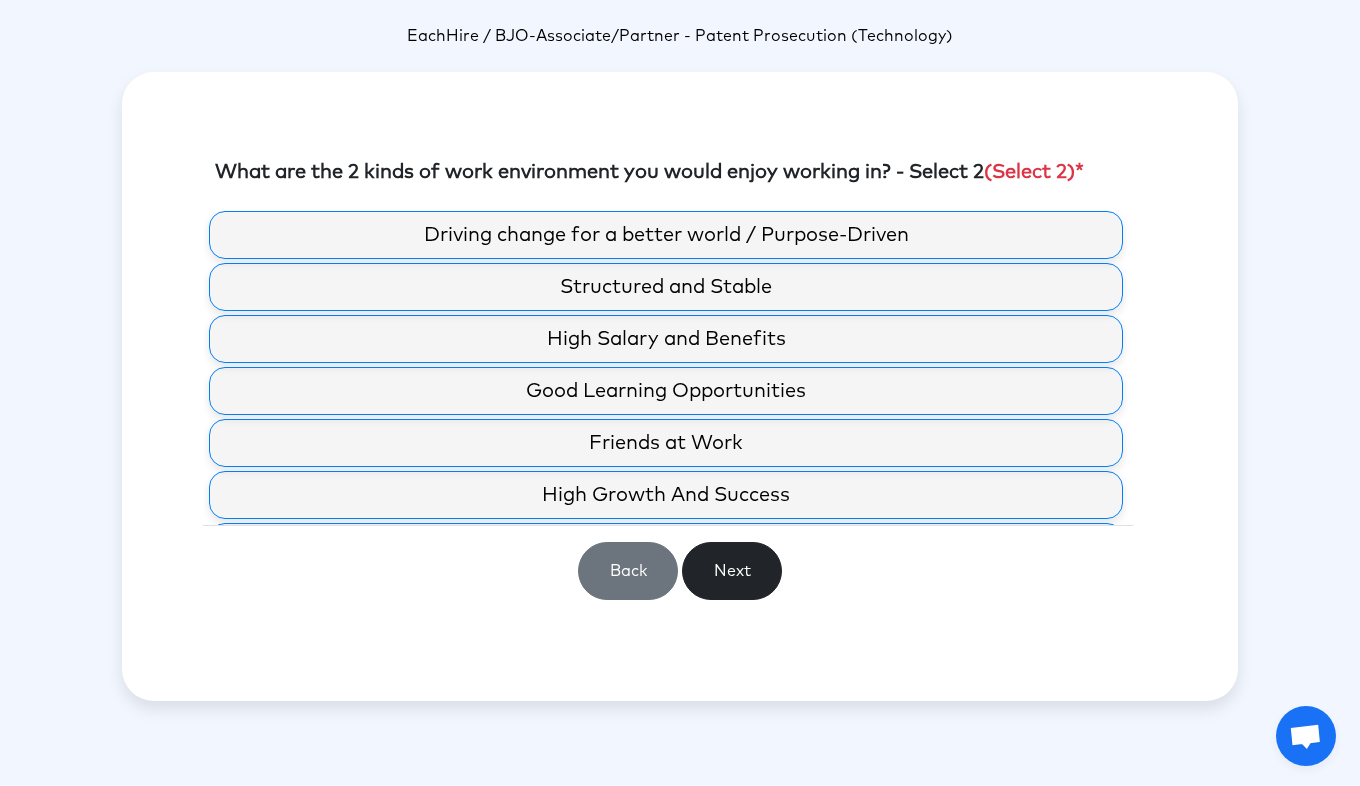 click on "Structured and Stable" at bounding box center [666, 287] 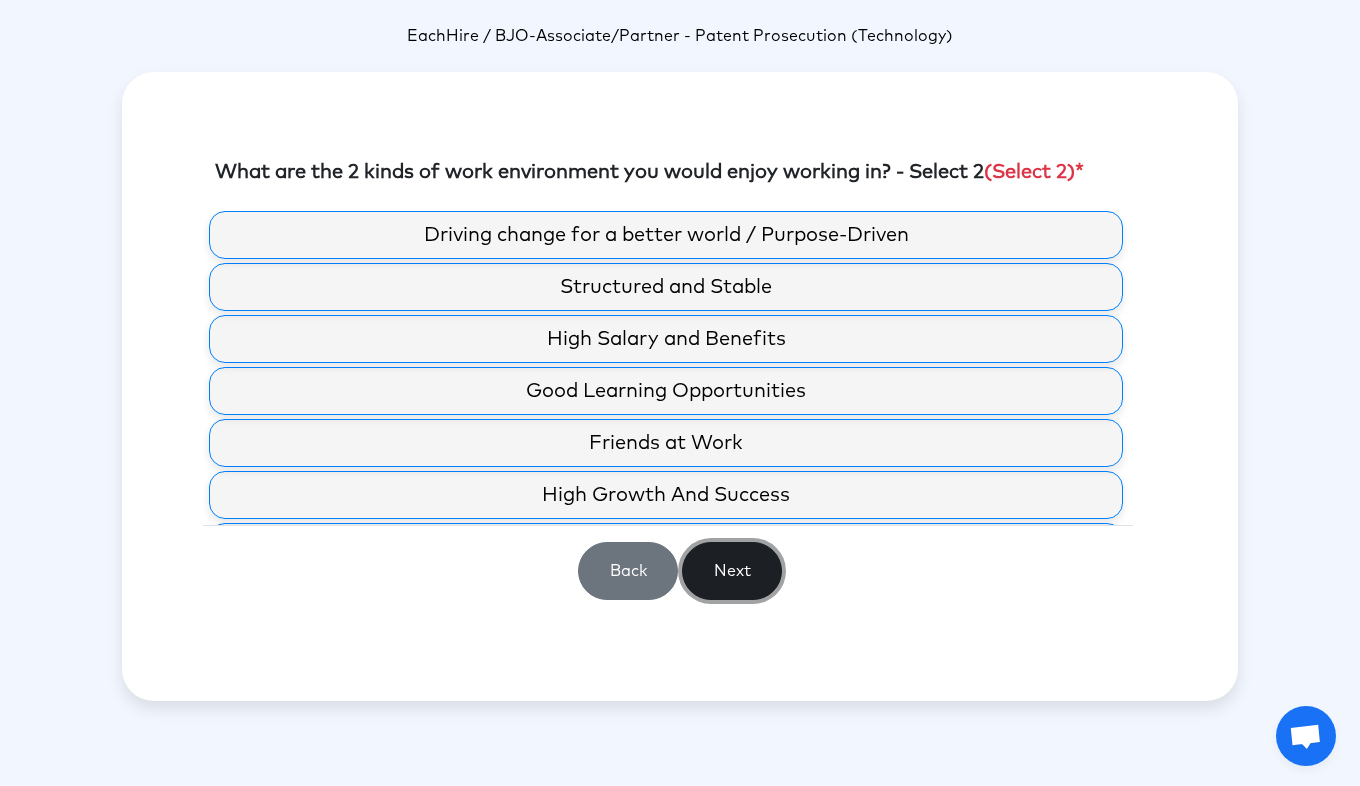 click on "Next" at bounding box center [732, 571] 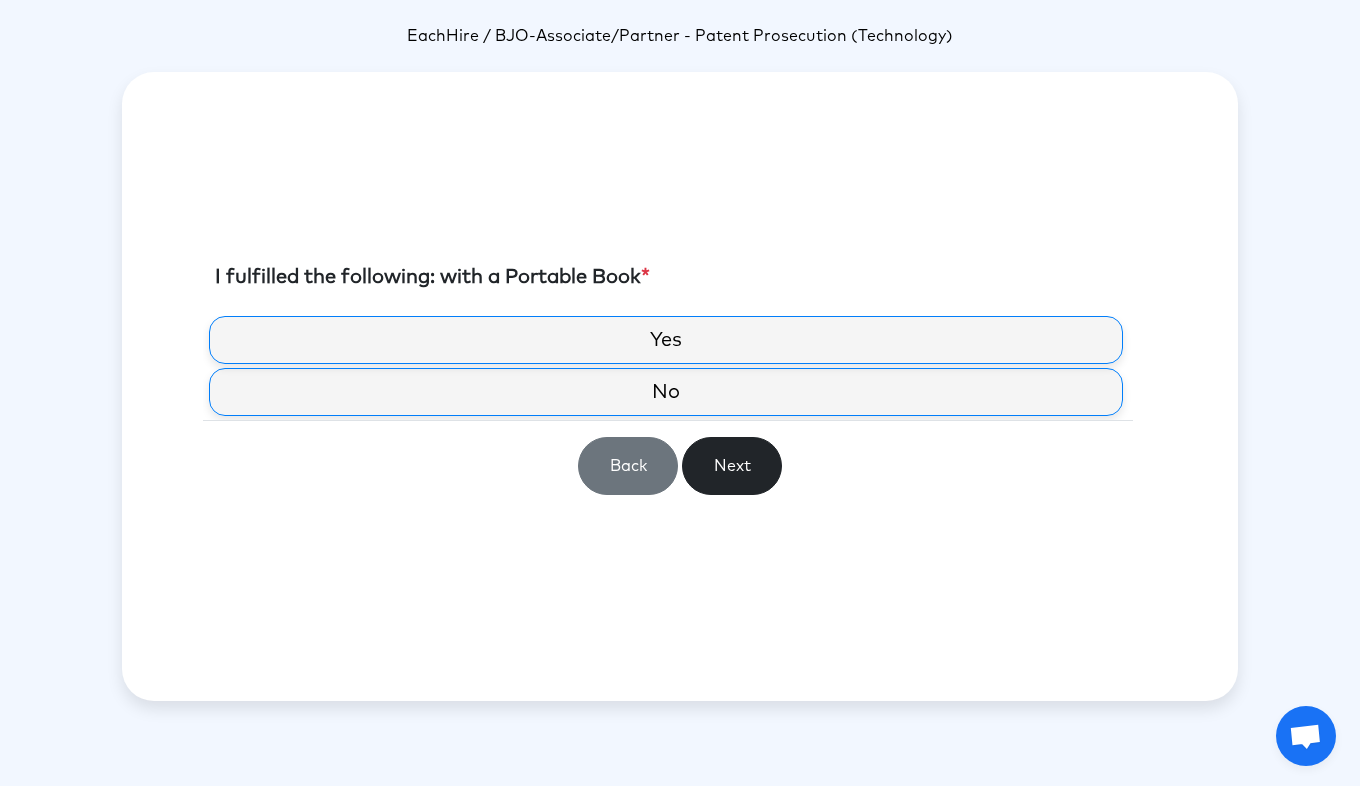 click on "Yes" at bounding box center [666, 340] 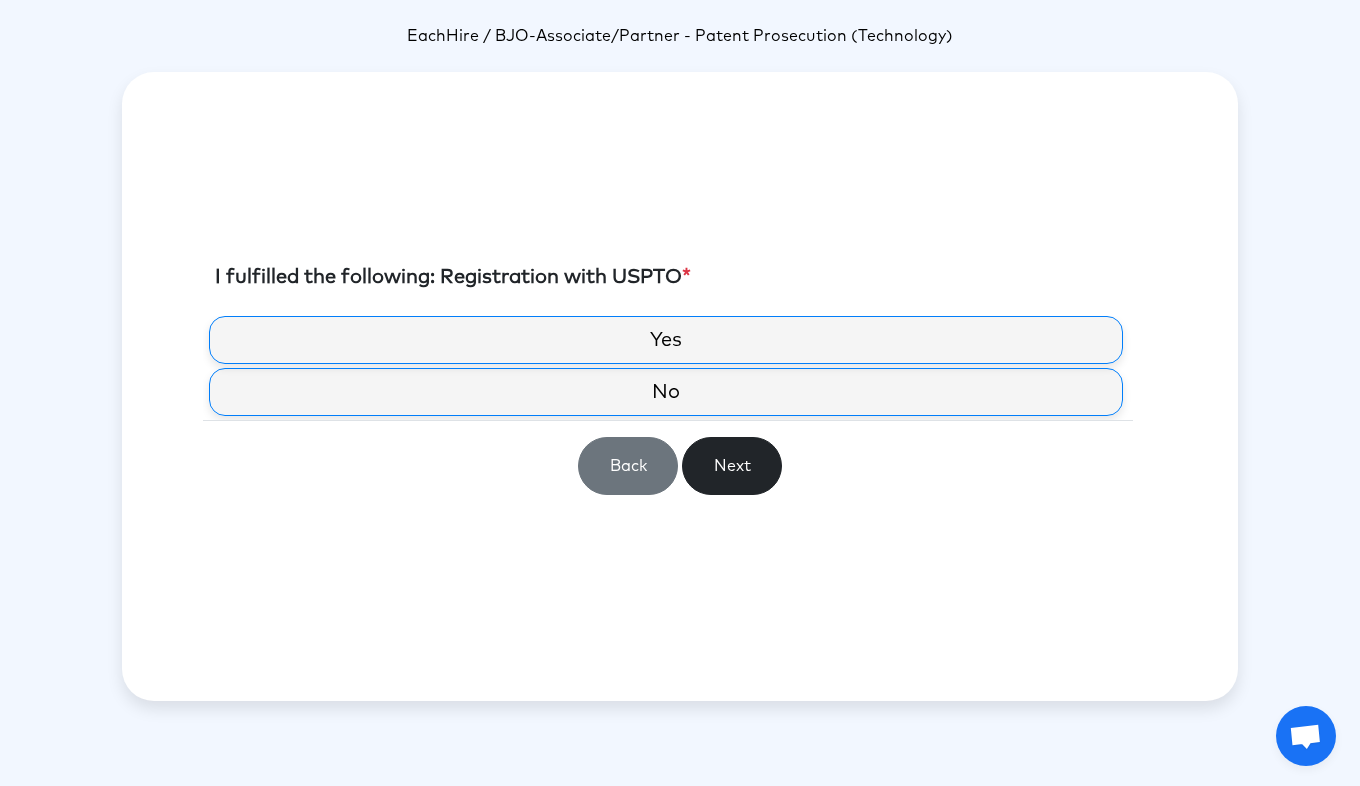 click on "Yes" at bounding box center (666, 340) 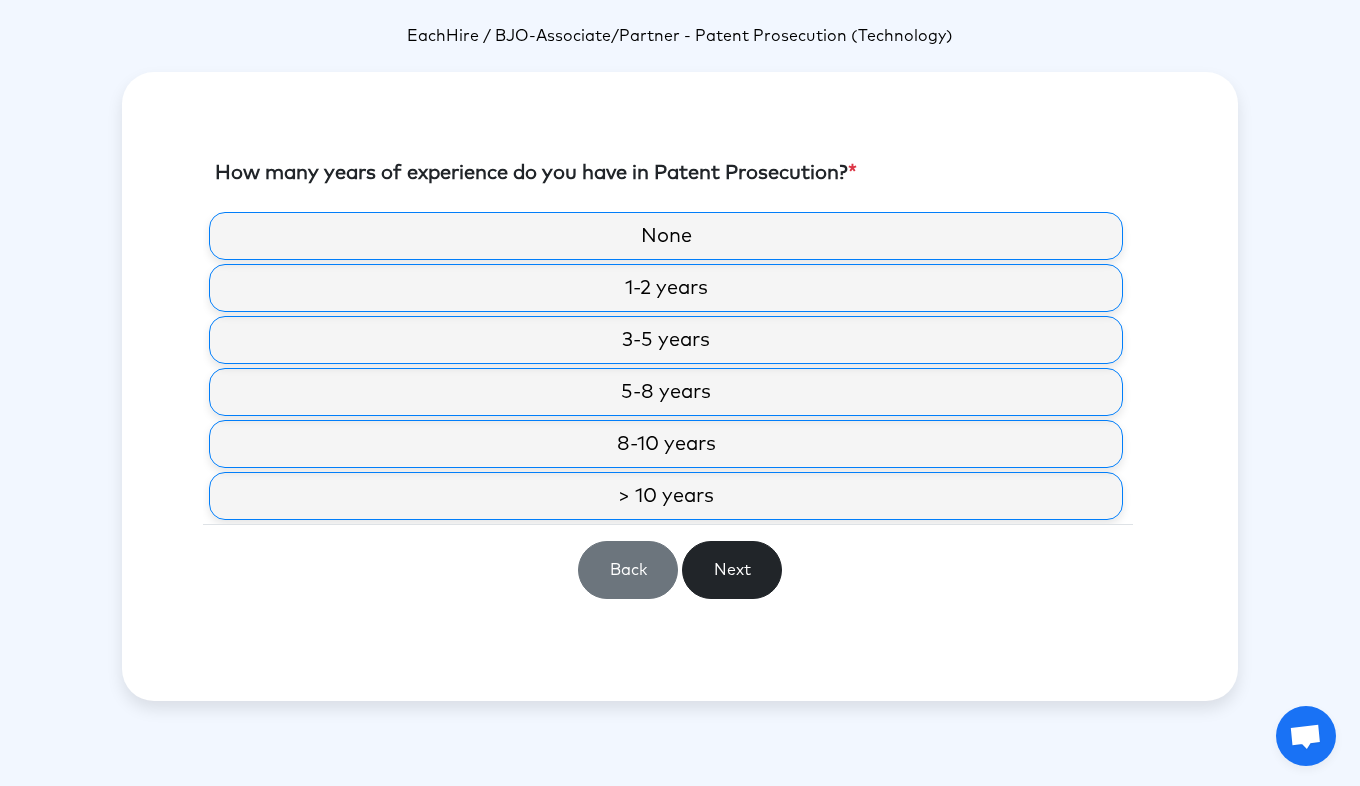 click on "> 10 years" at bounding box center [666, 496] 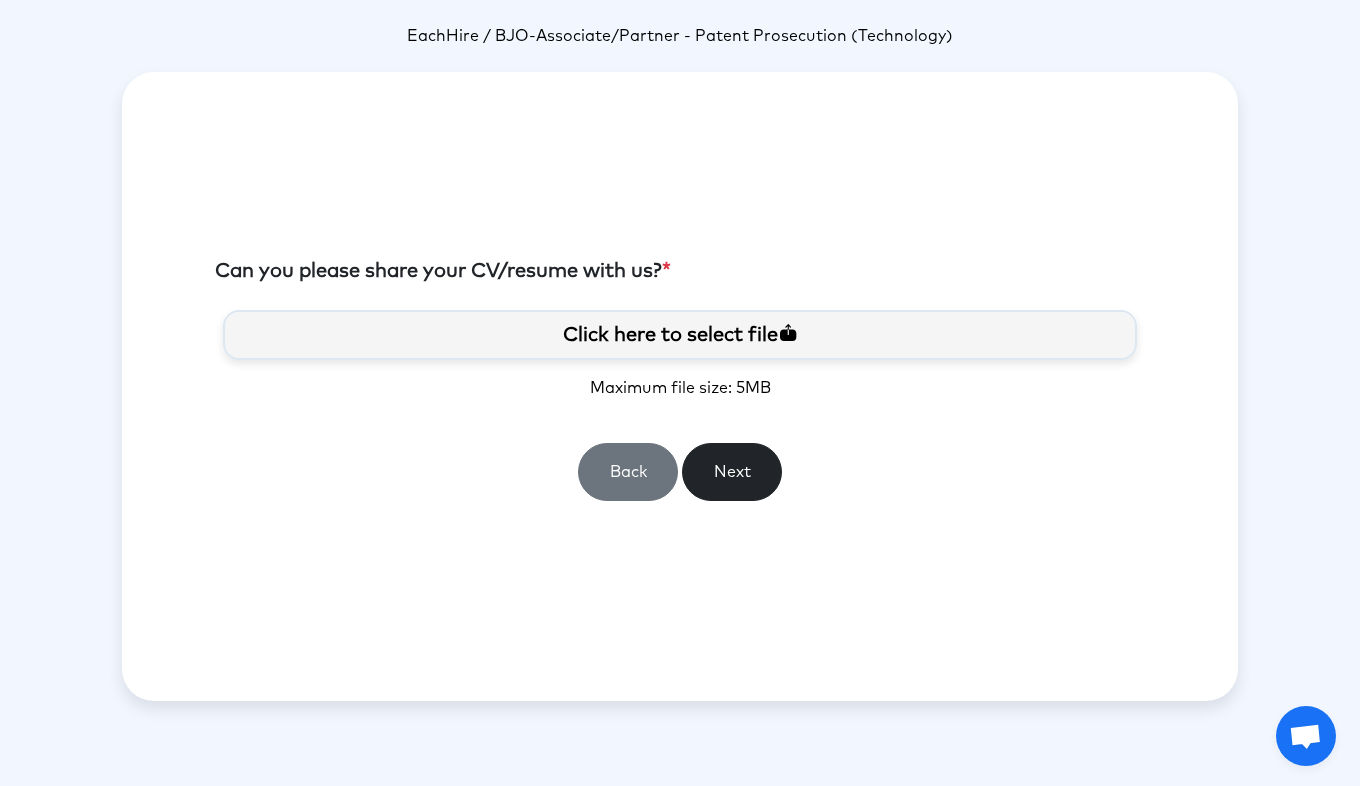 click at bounding box center [788, 332] 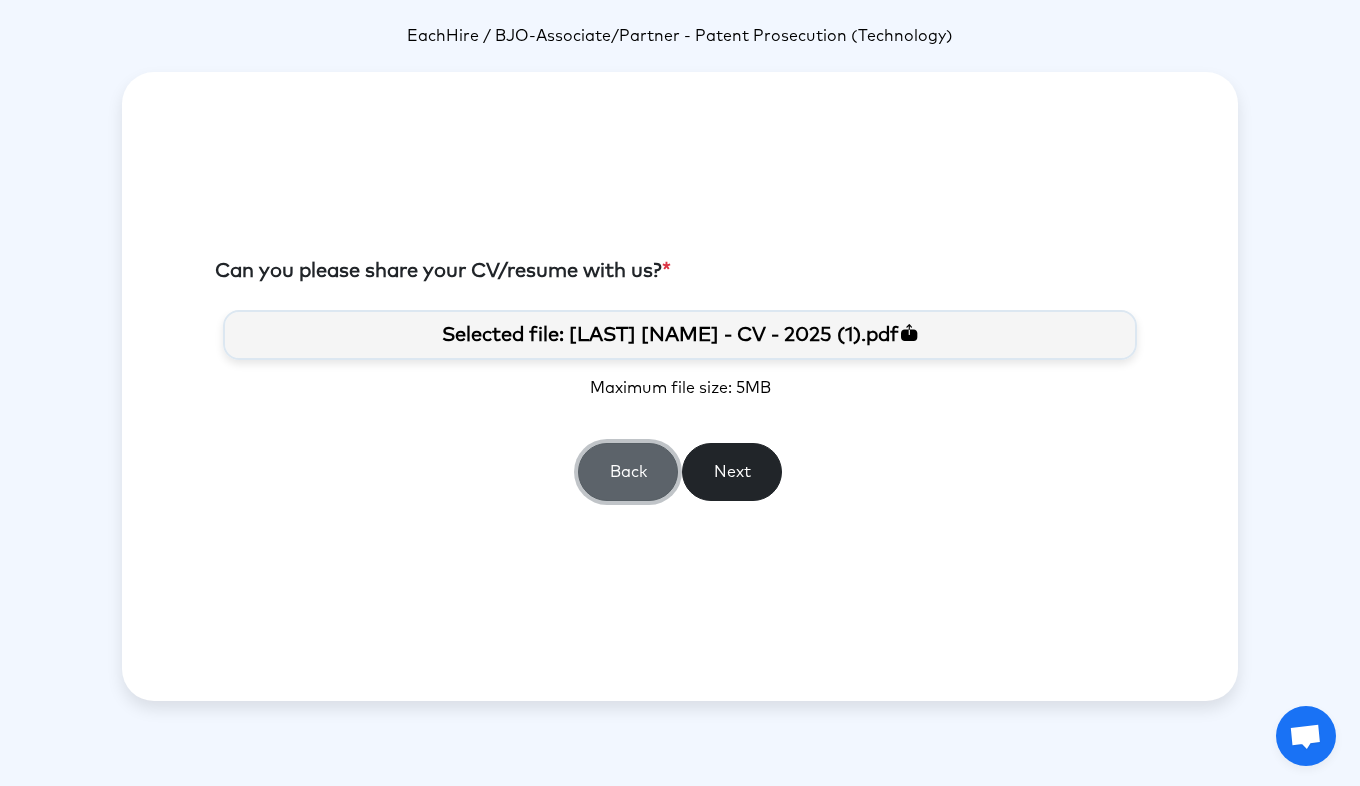 click on "Back" at bounding box center (628, 472) 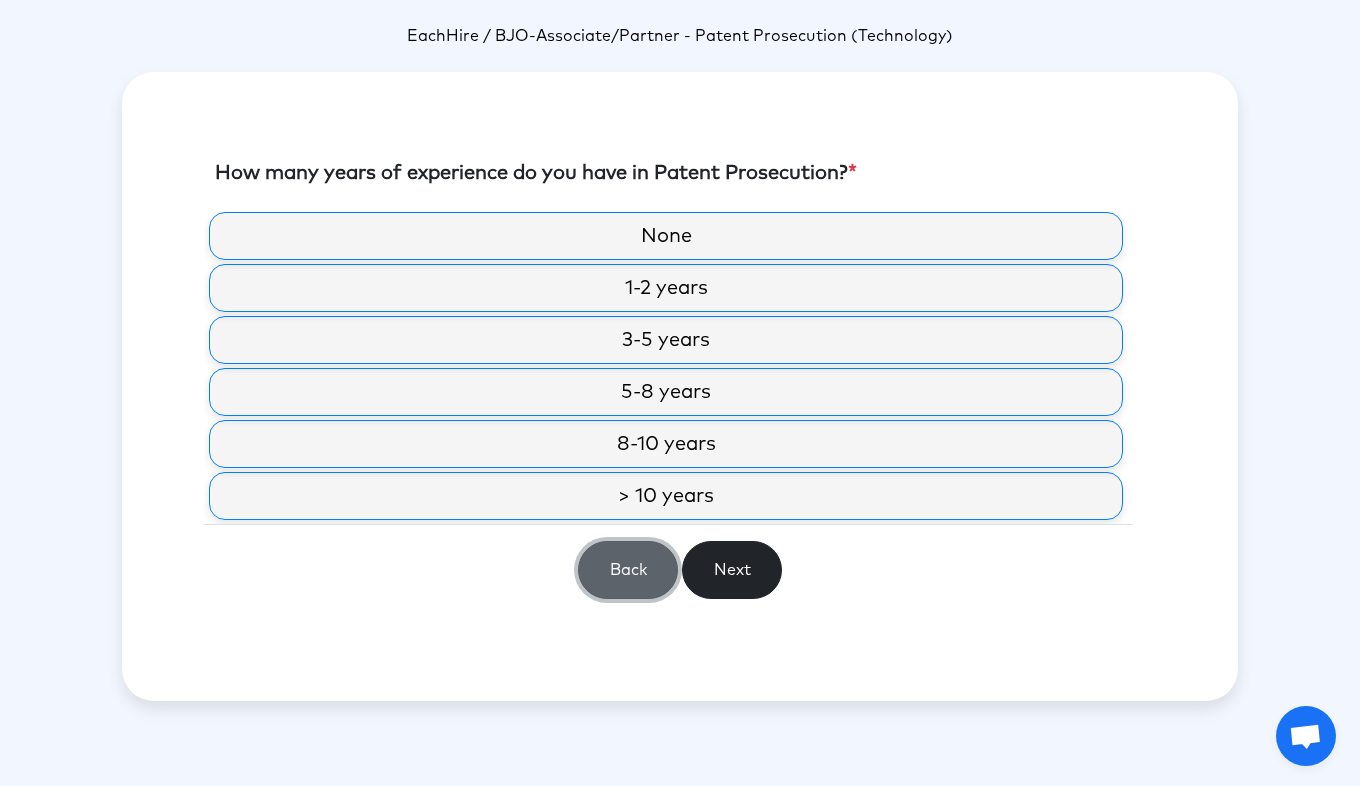 click on "Back" at bounding box center (628, 570) 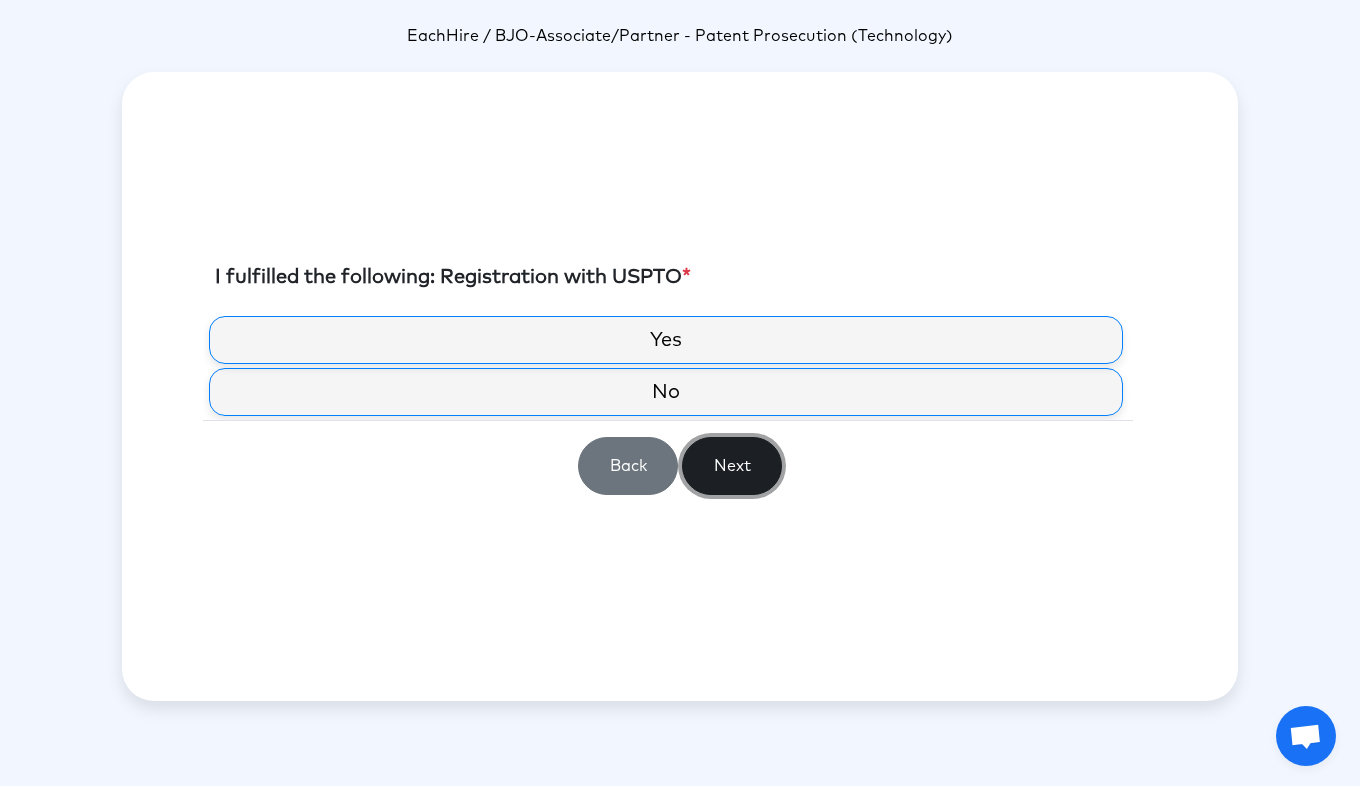 click on "Next" at bounding box center [732, 466] 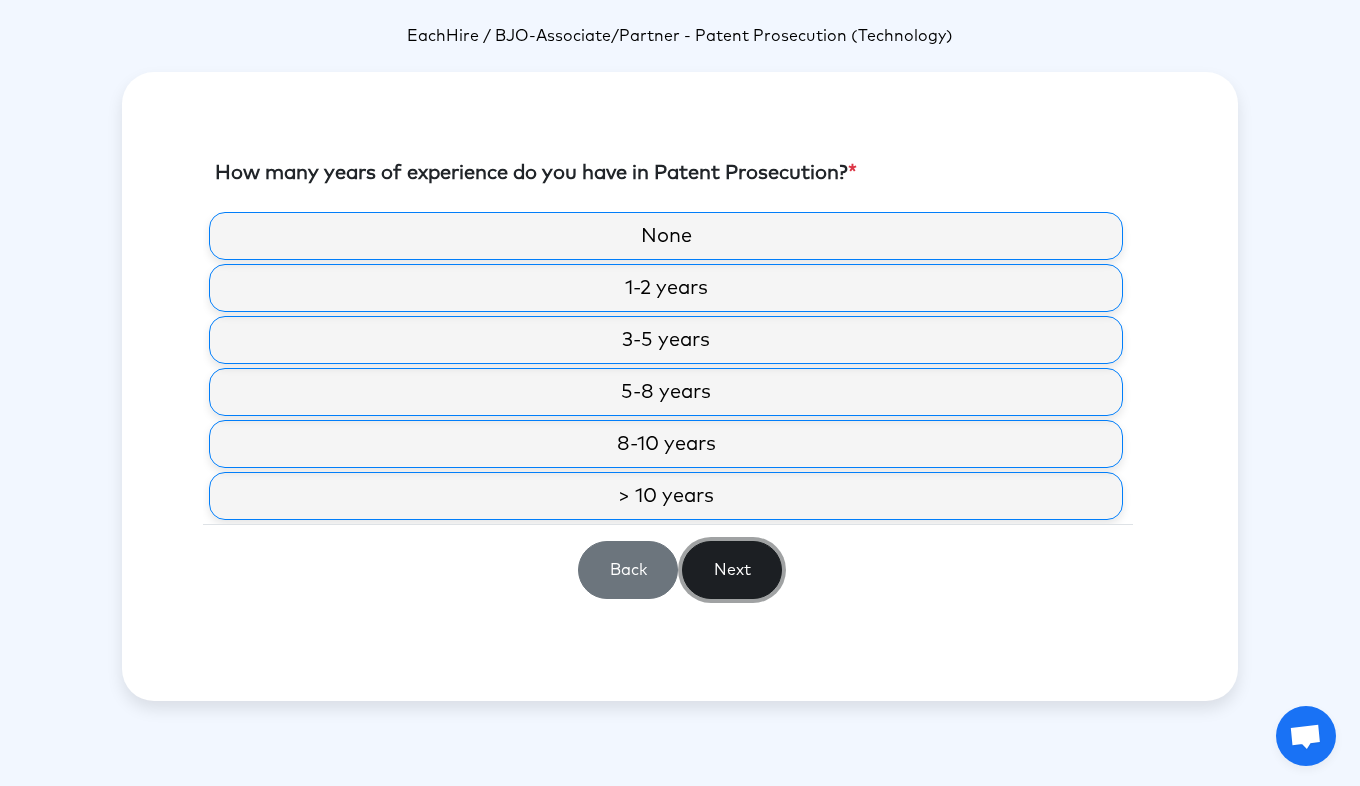 click on "Next" at bounding box center (732, 570) 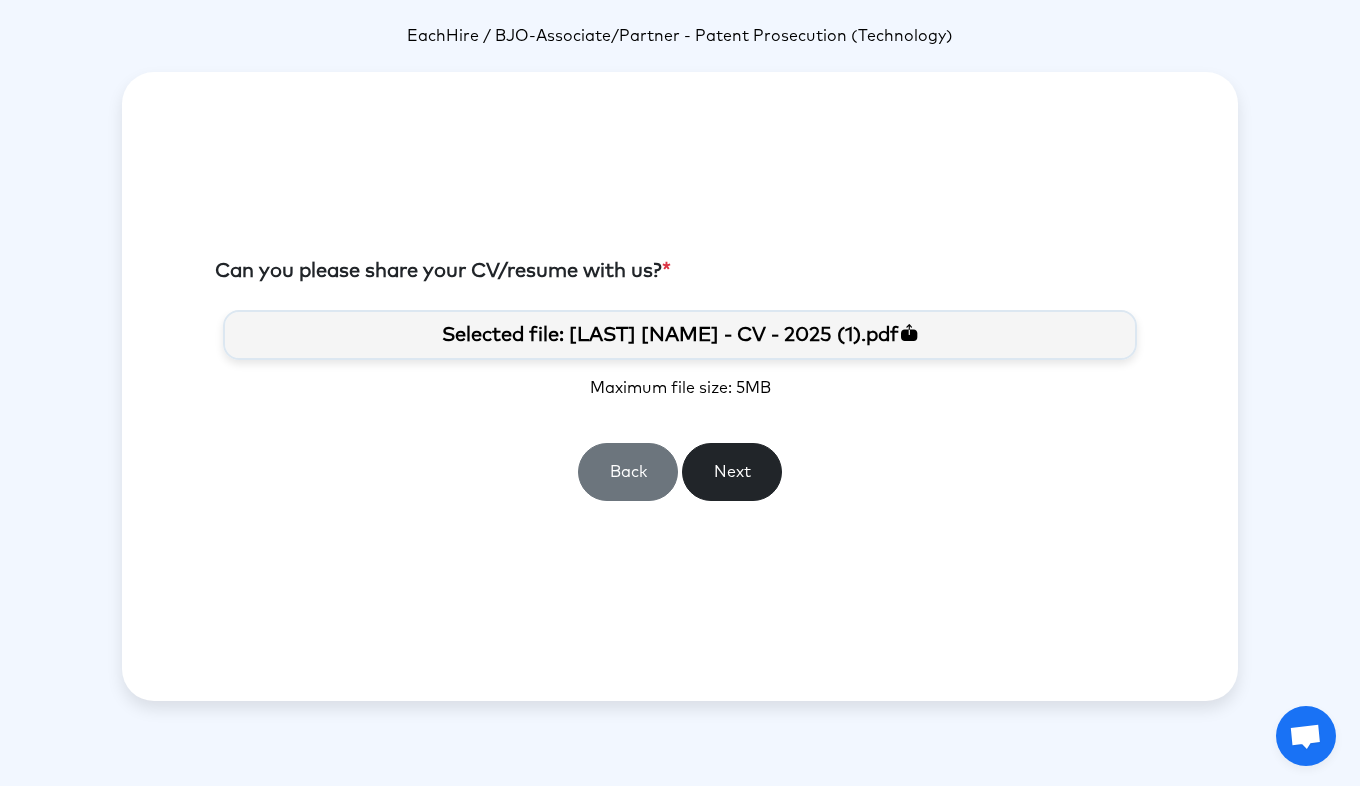click on "Selected file: [LAST] [NAME] - CV - 2025 (1).pdf" at bounding box center [680, 335] 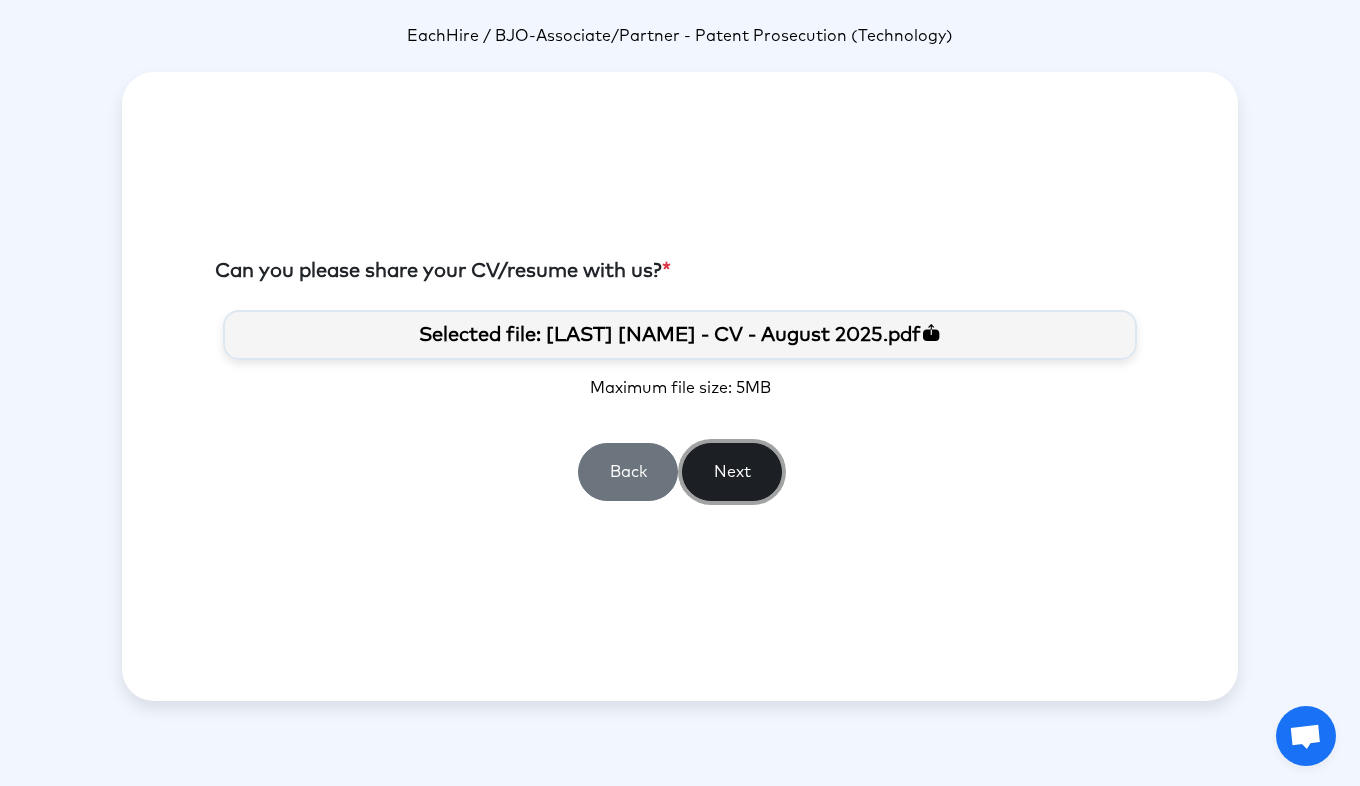 click on "Next" at bounding box center [732, 472] 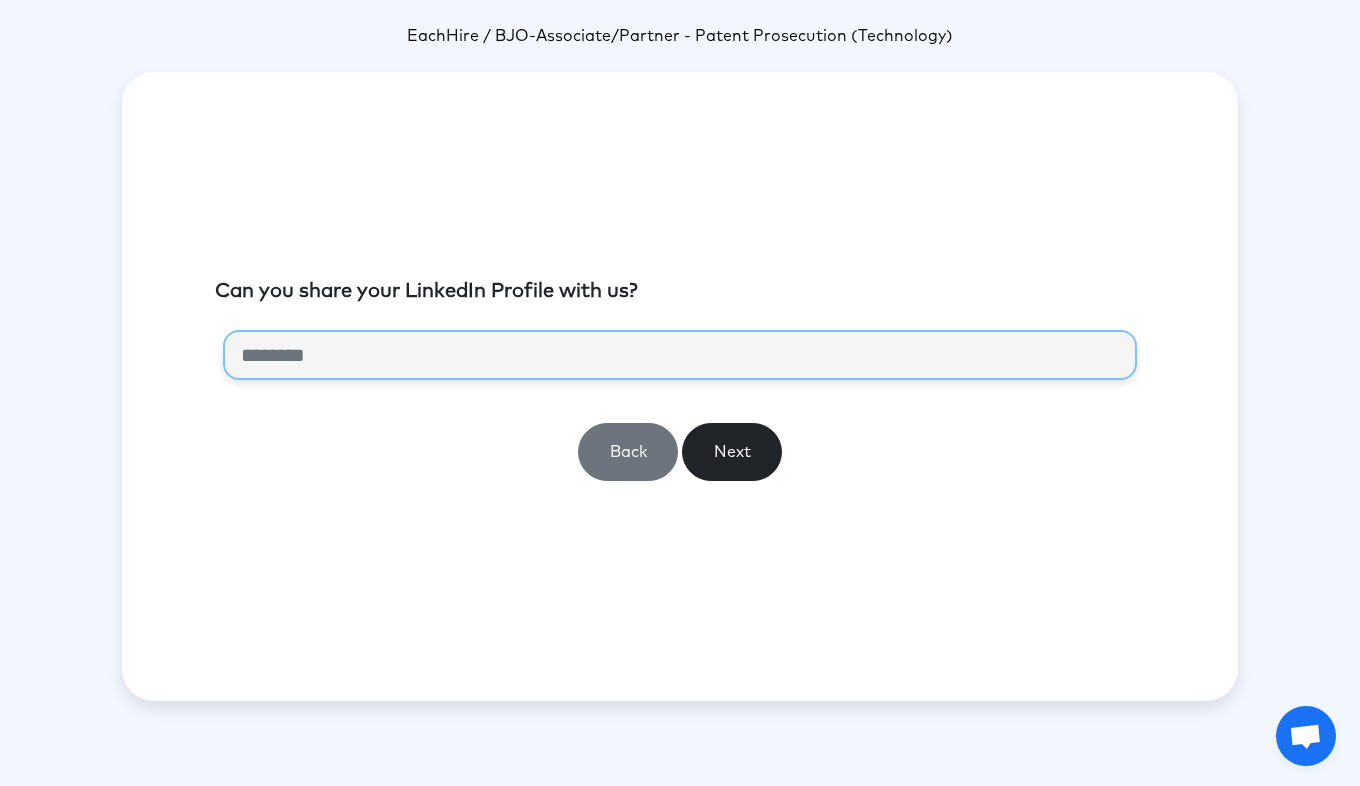 click at bounding box center (680, 355) 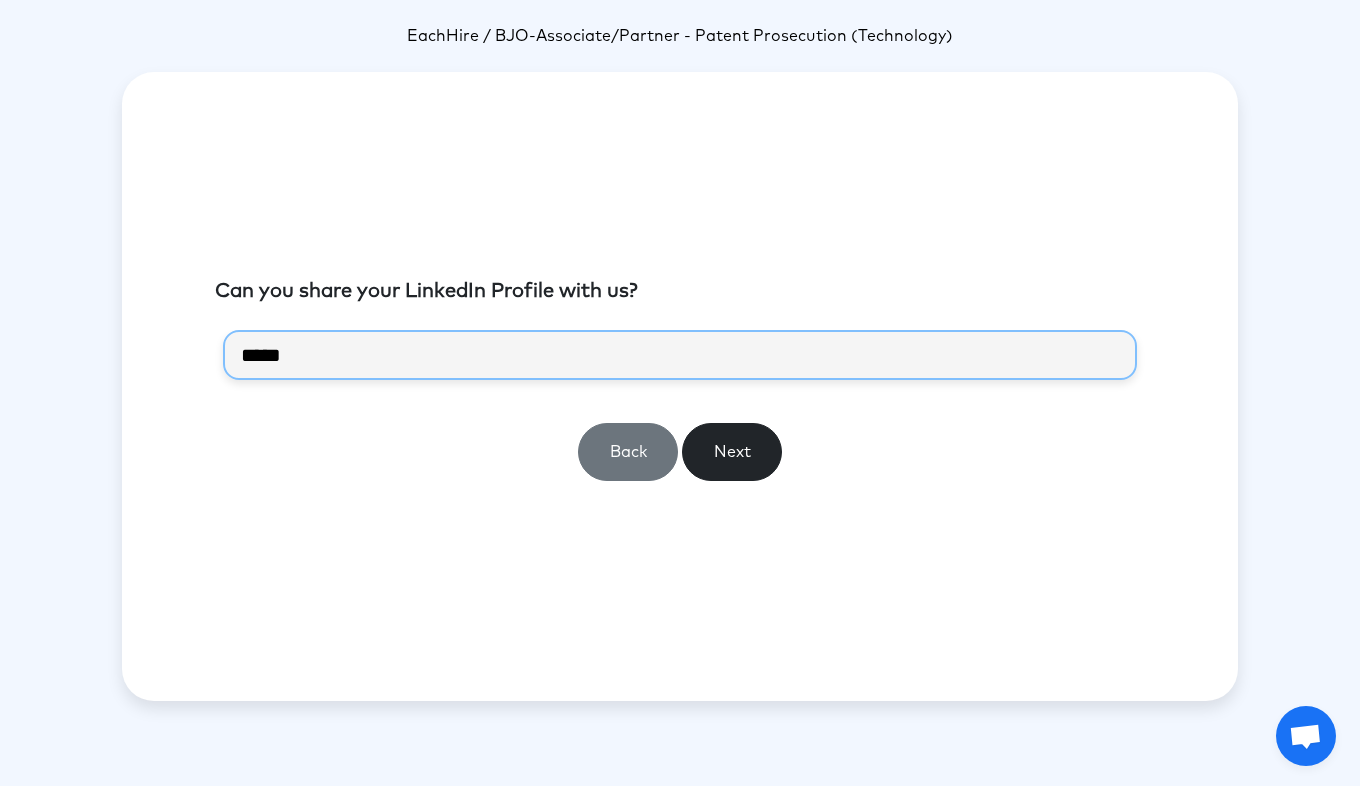 type on "******" 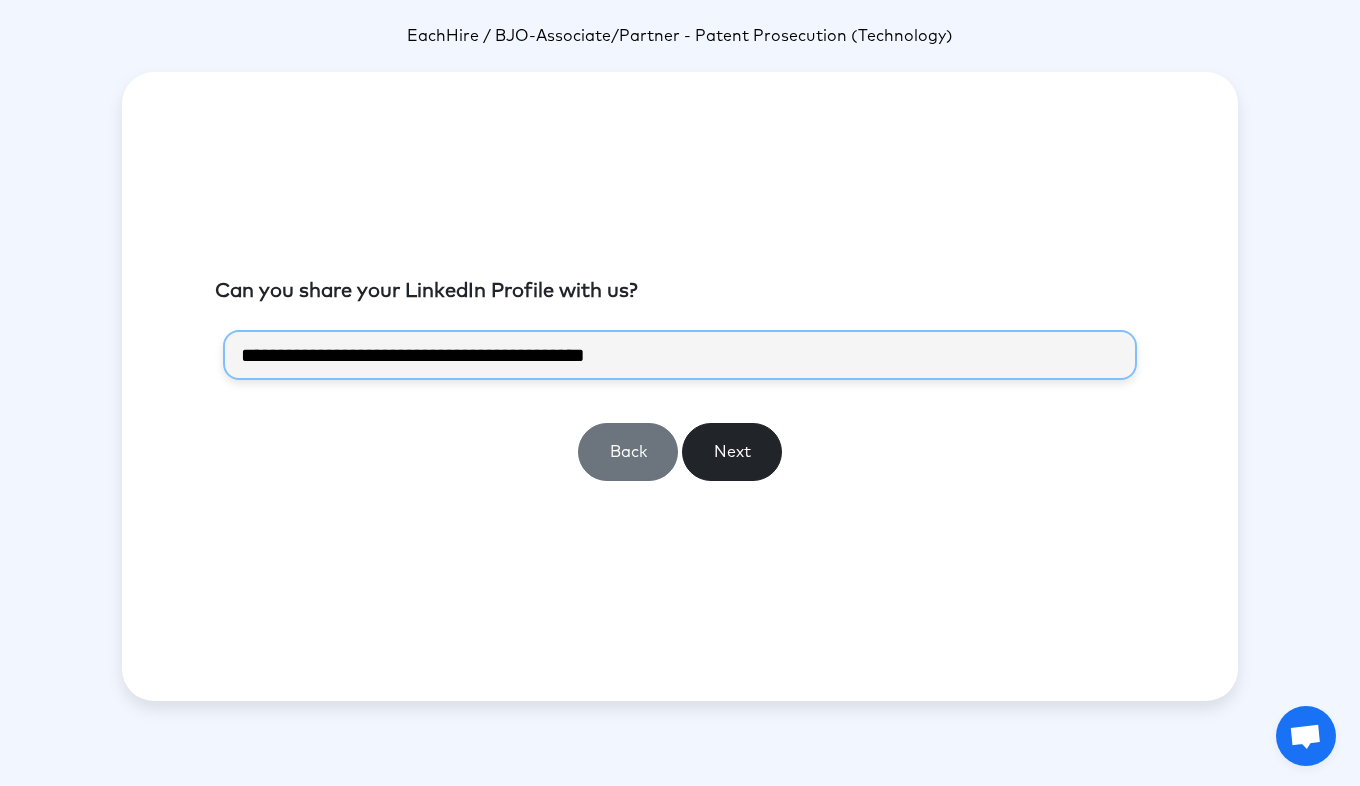 type on "**********" 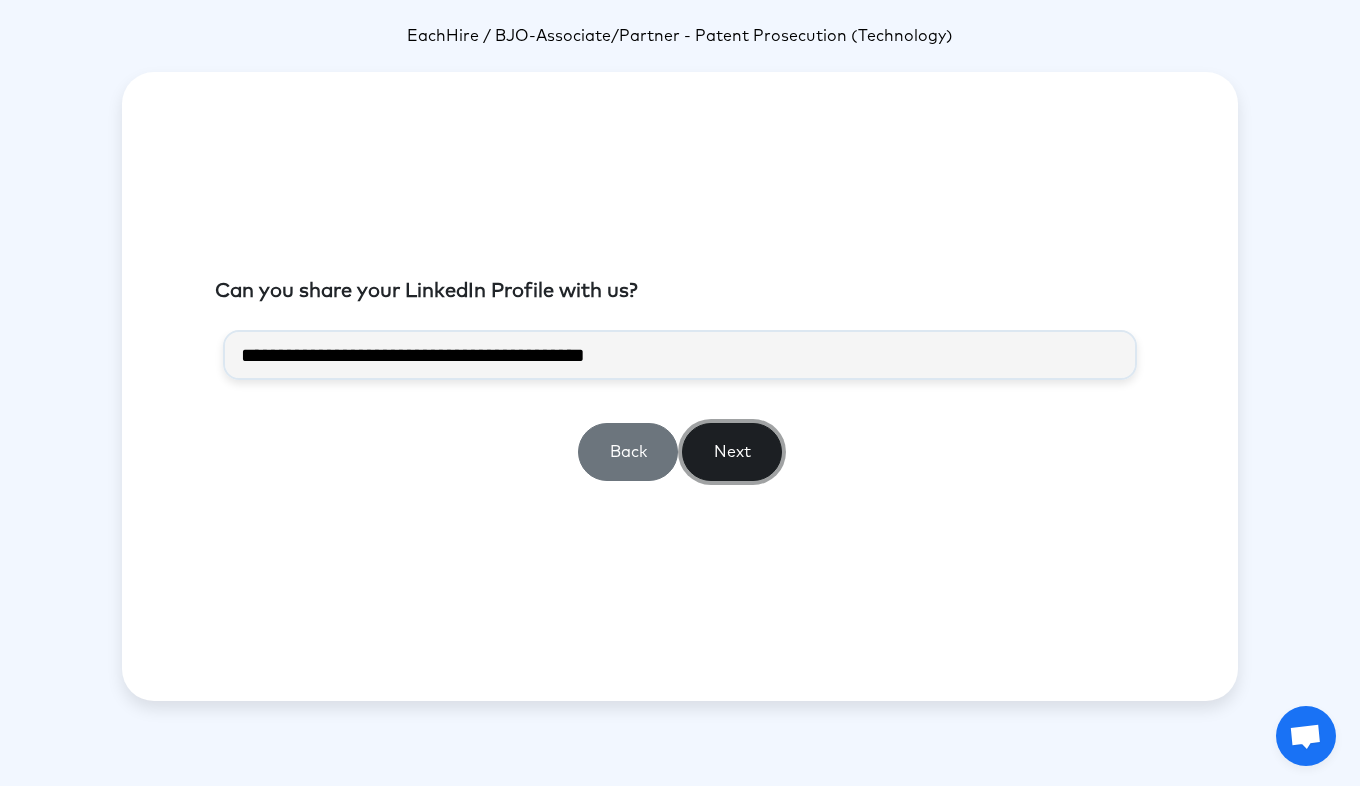 click on "Next" at bounding box center [732, 452] 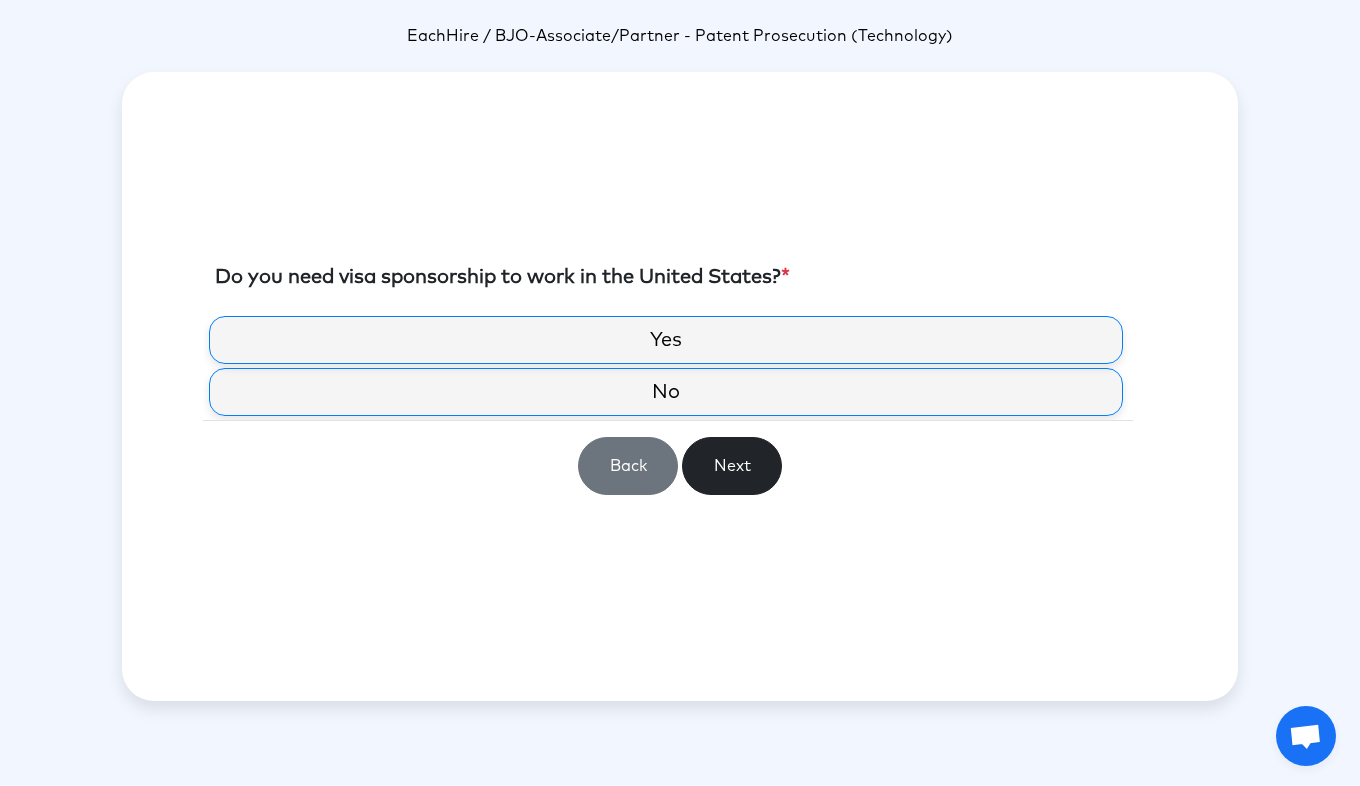 click on "No" at bounding box center (666, 392) 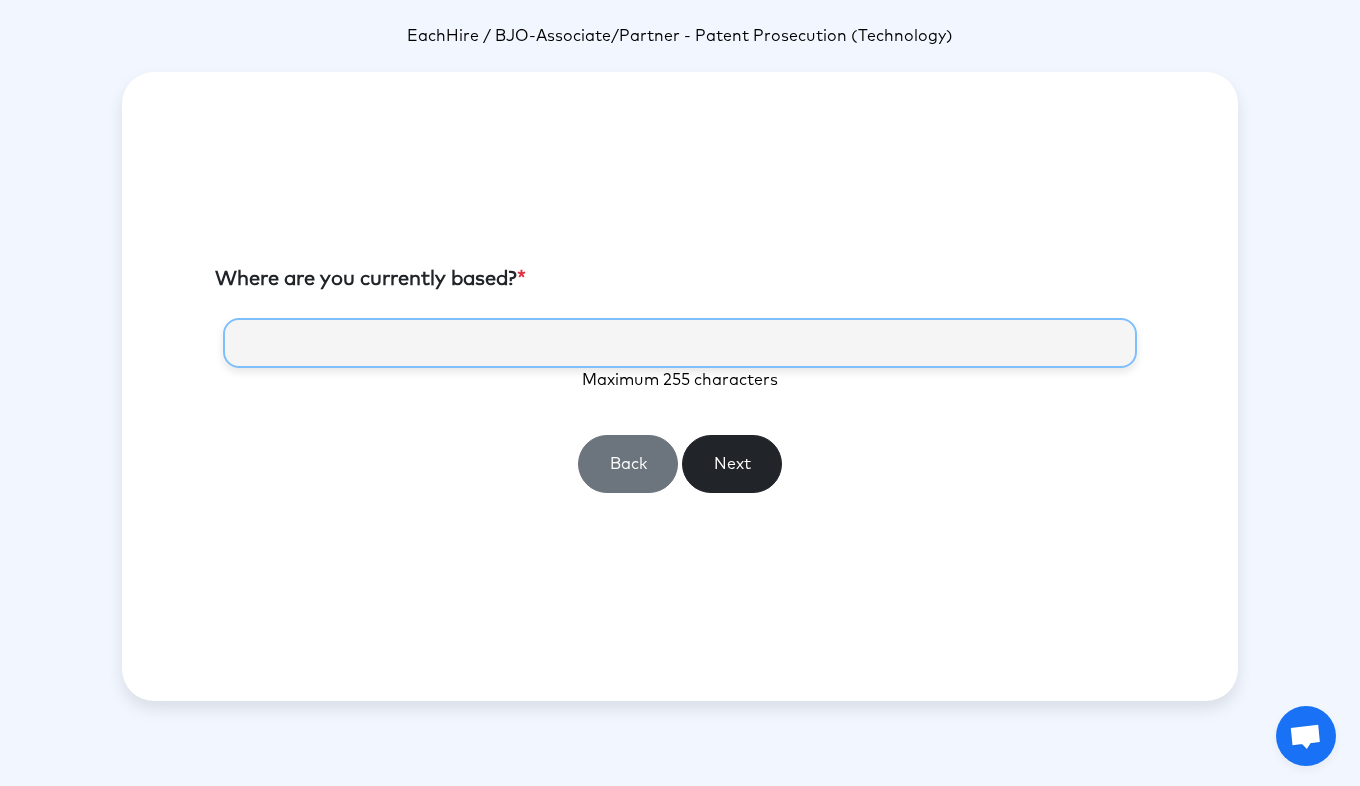 click at bounding box center [680, 343] 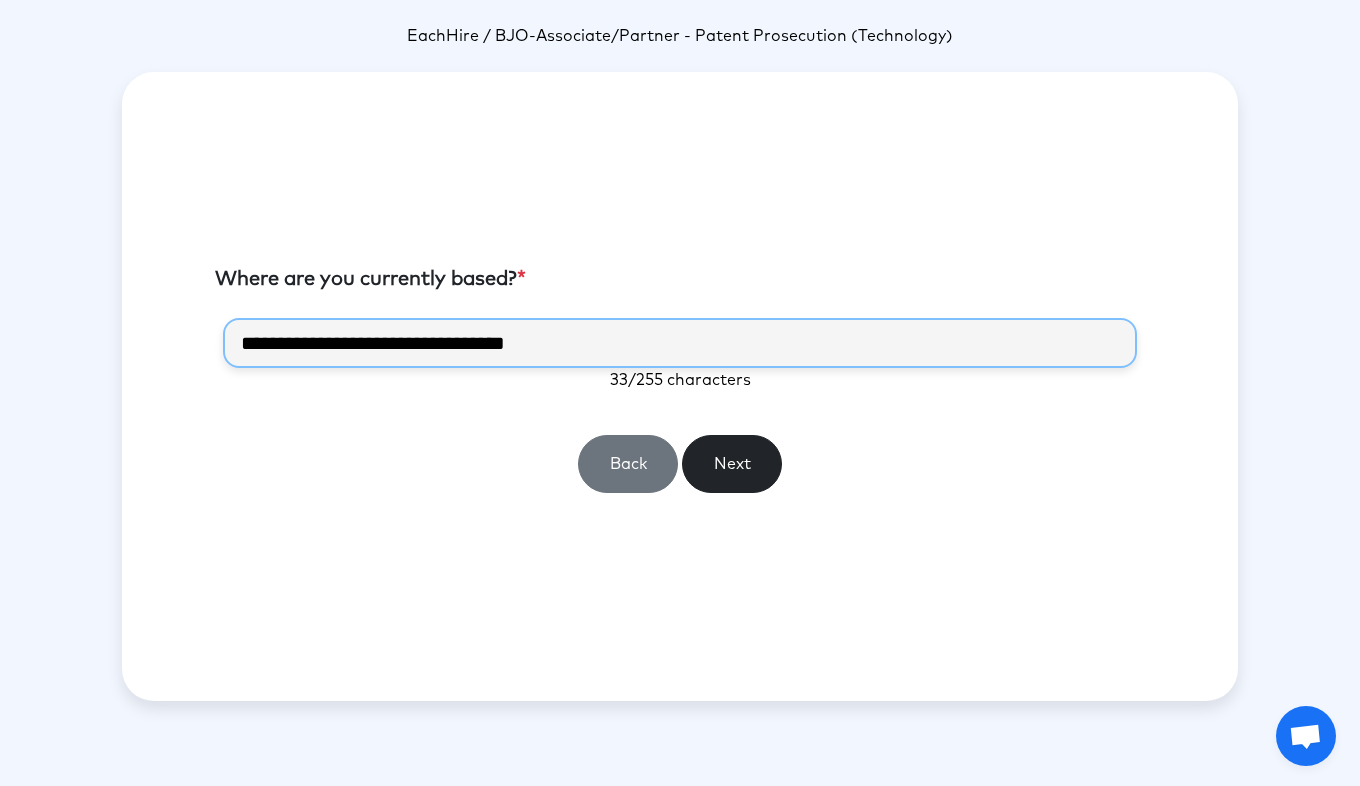 type on "**********" 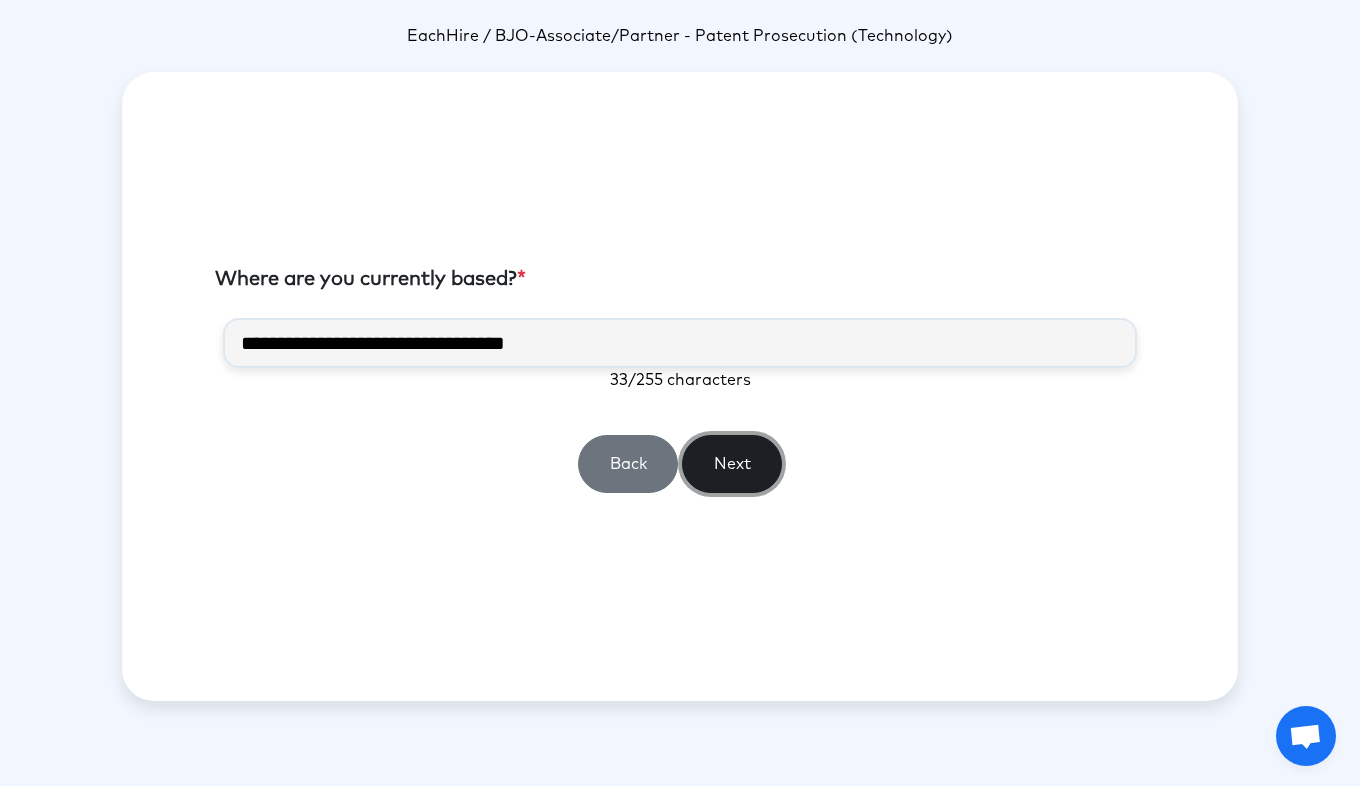 click on "Next" at bounding box center [732, 464] 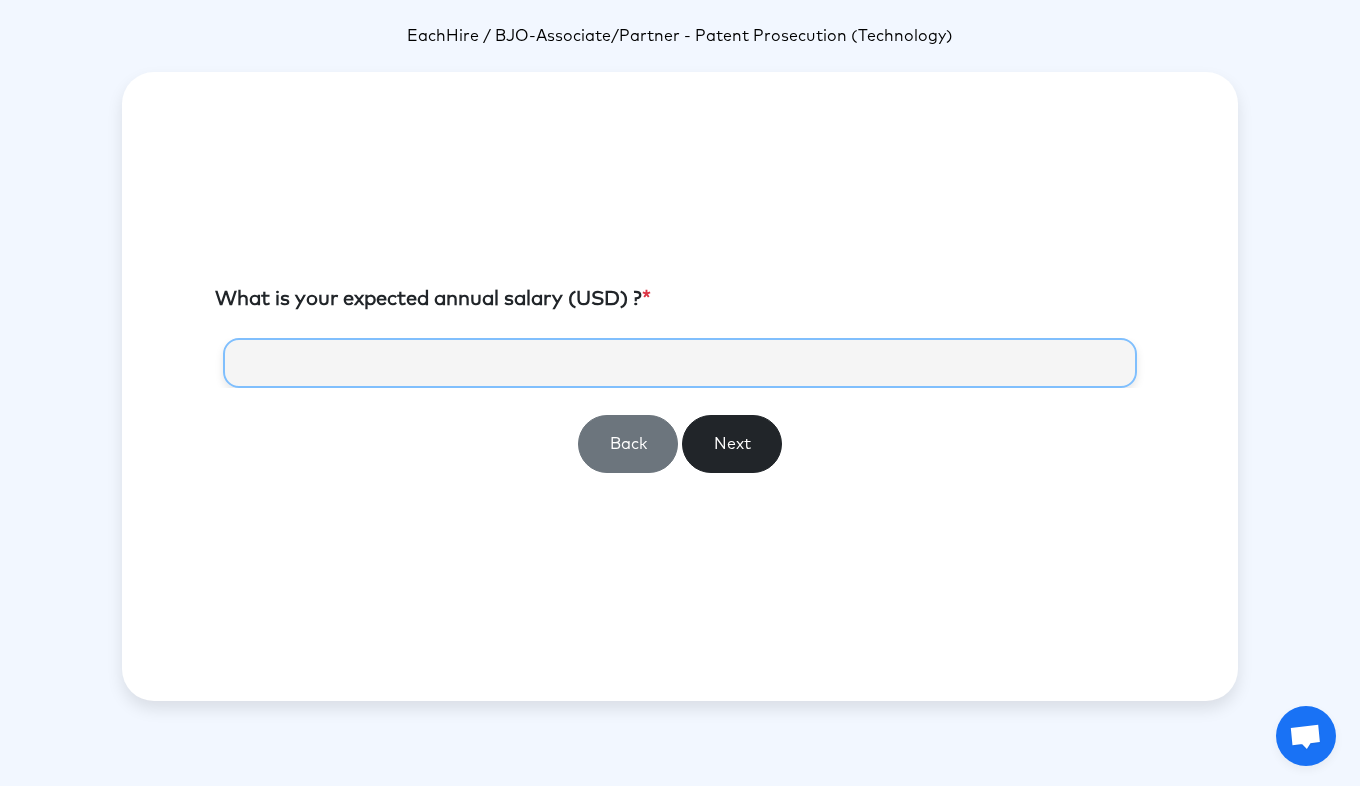 click at bounding box center [680, 363] 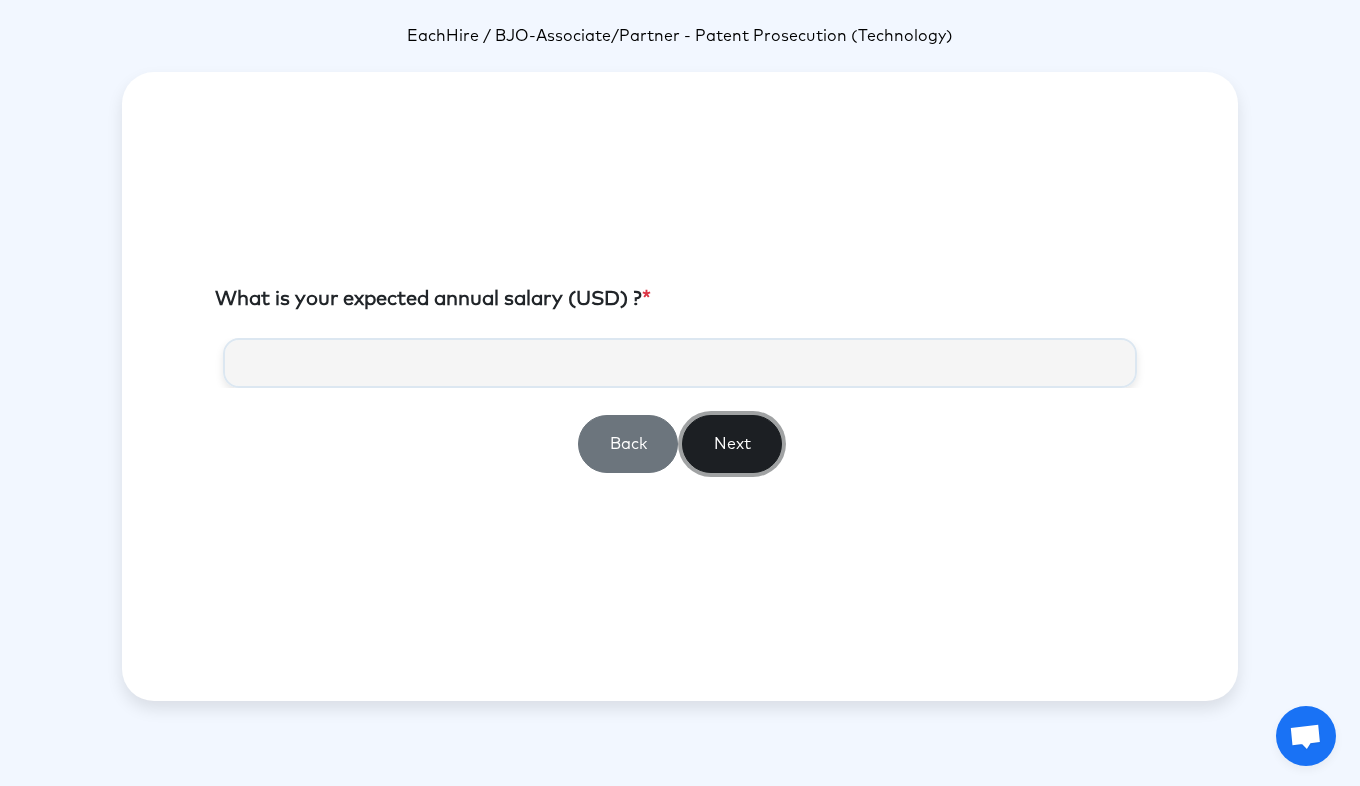 click on "Next" at bounding box center [732, 444] 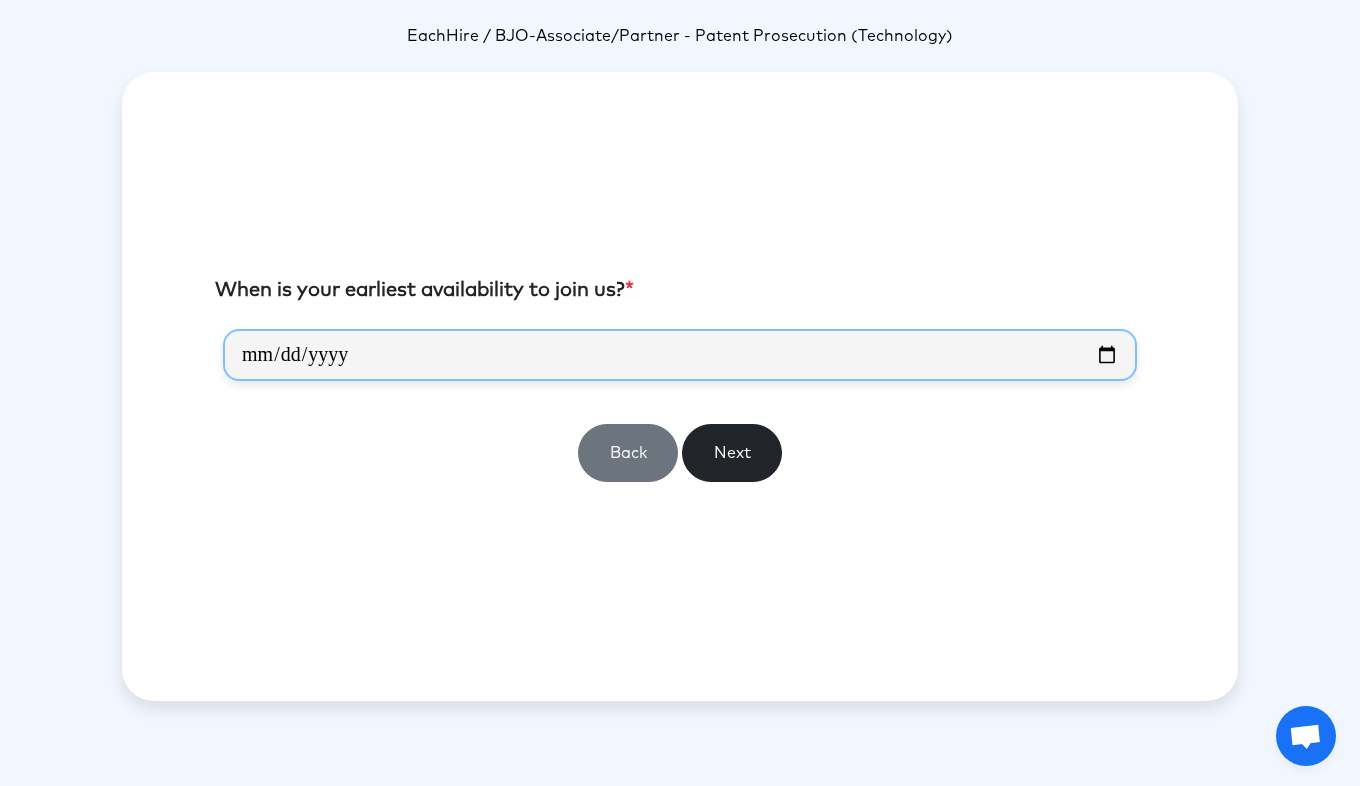click at bounding box center [680, 355] 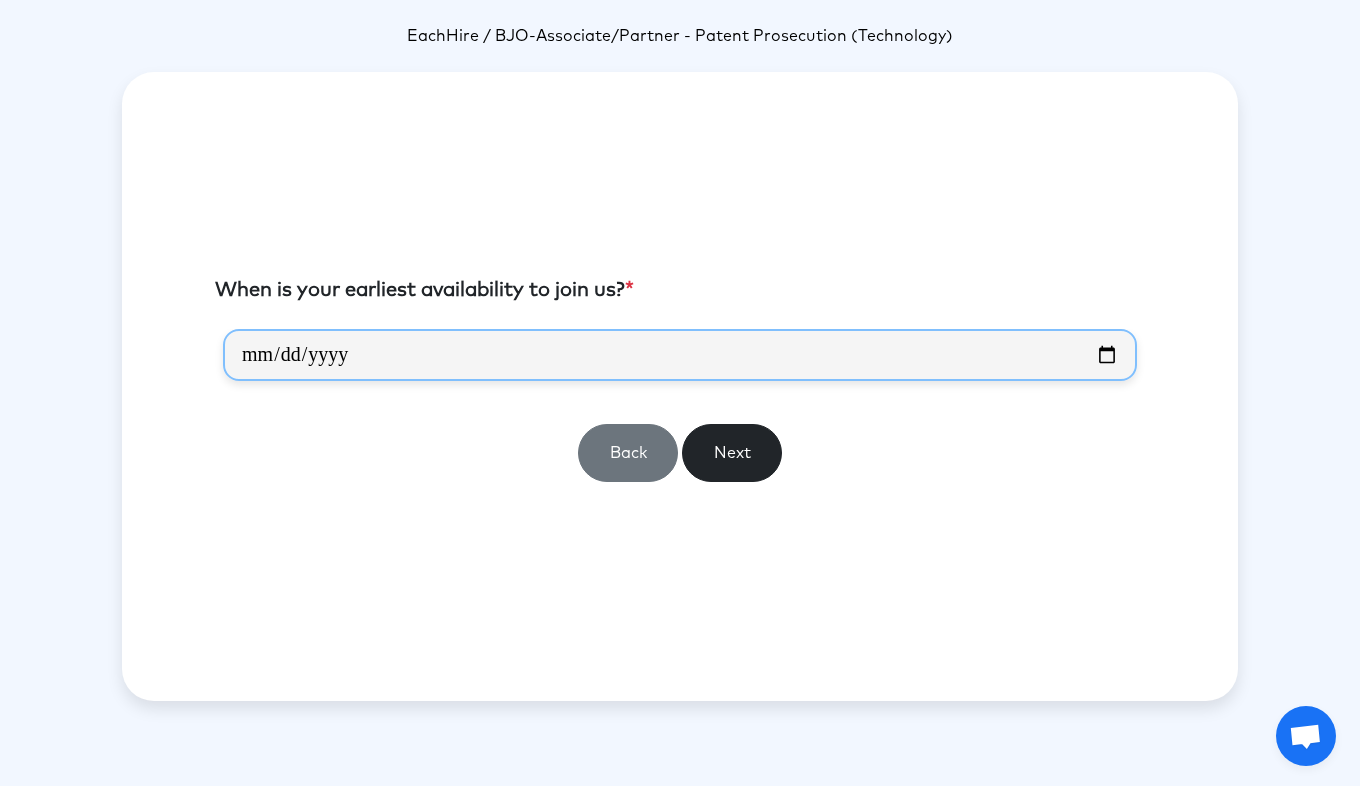 type on "**********" 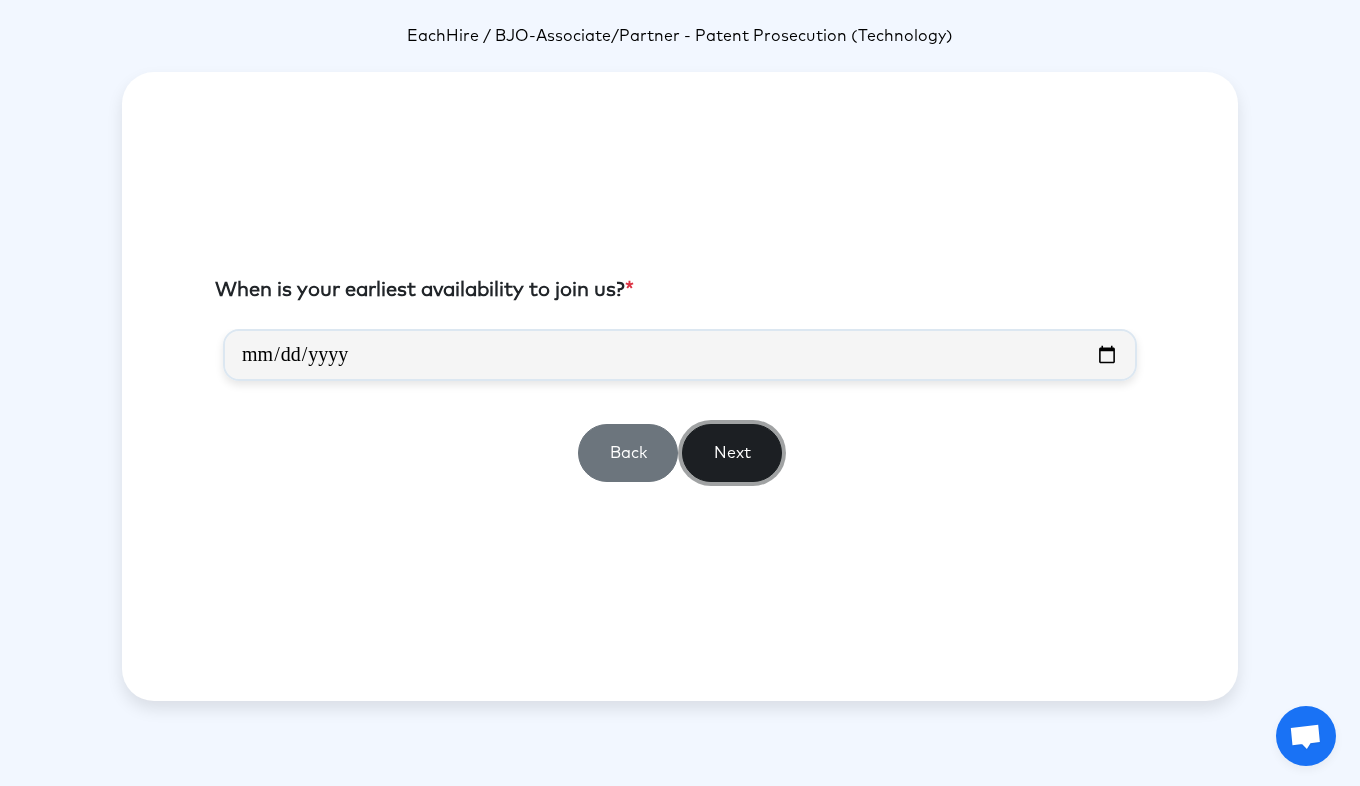 click on "Next" at bounding box center (732, 453) 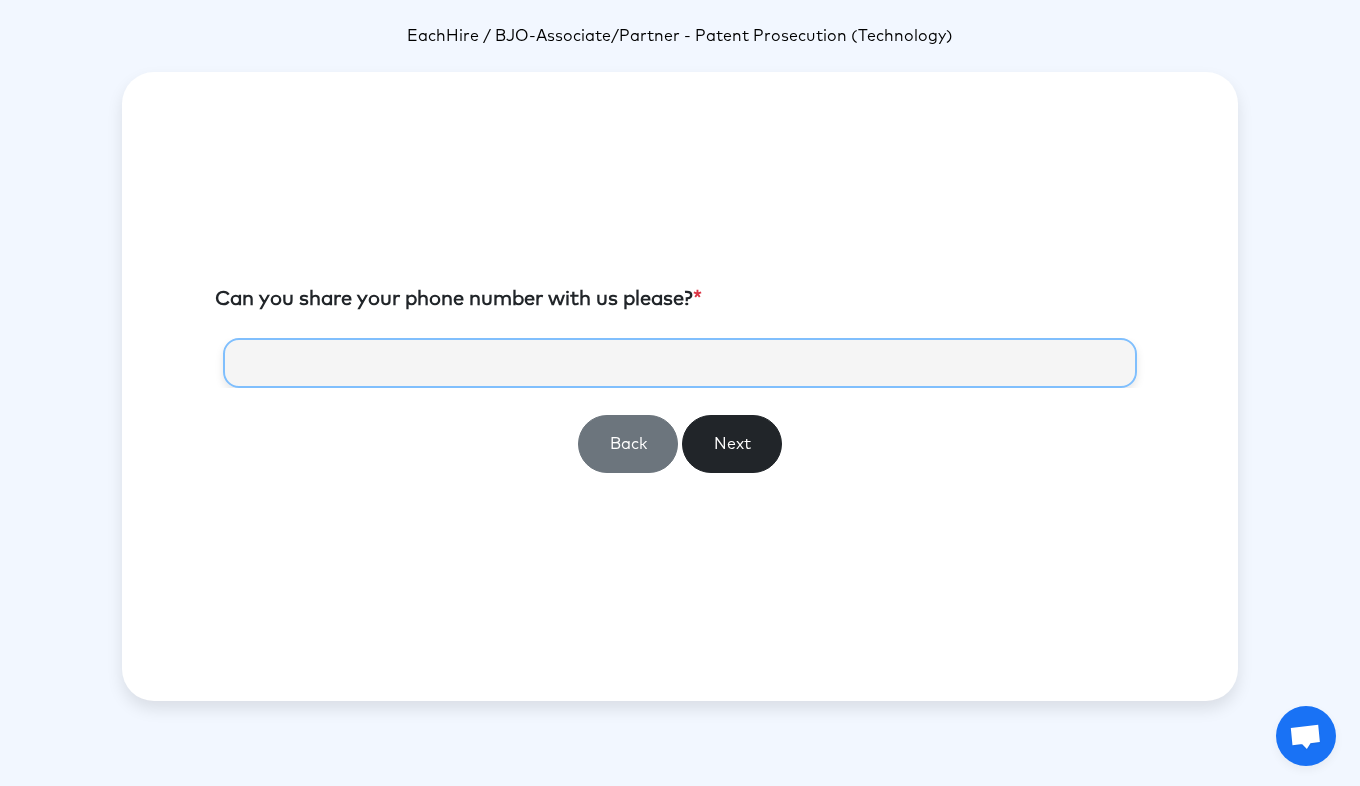 click at bounding box center [680, 363] 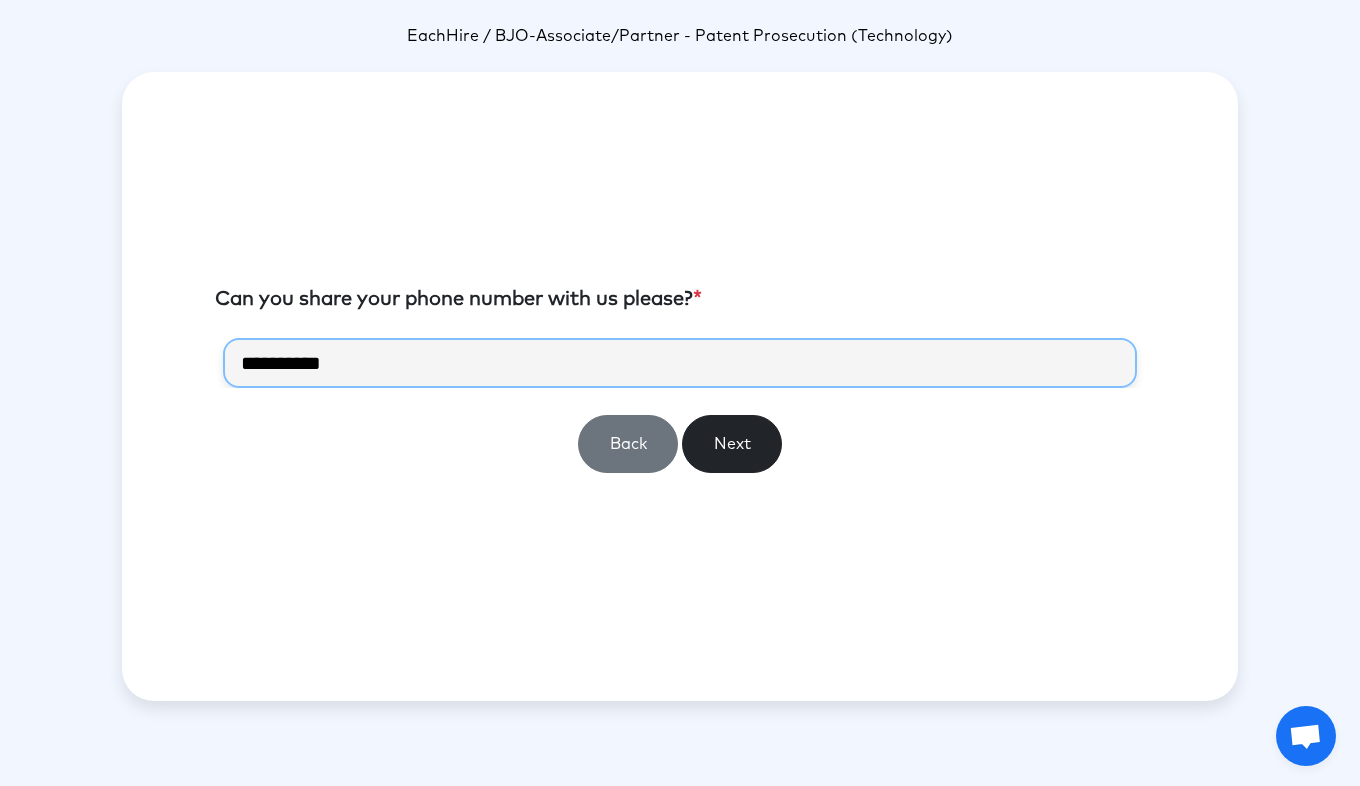 type on "**********" 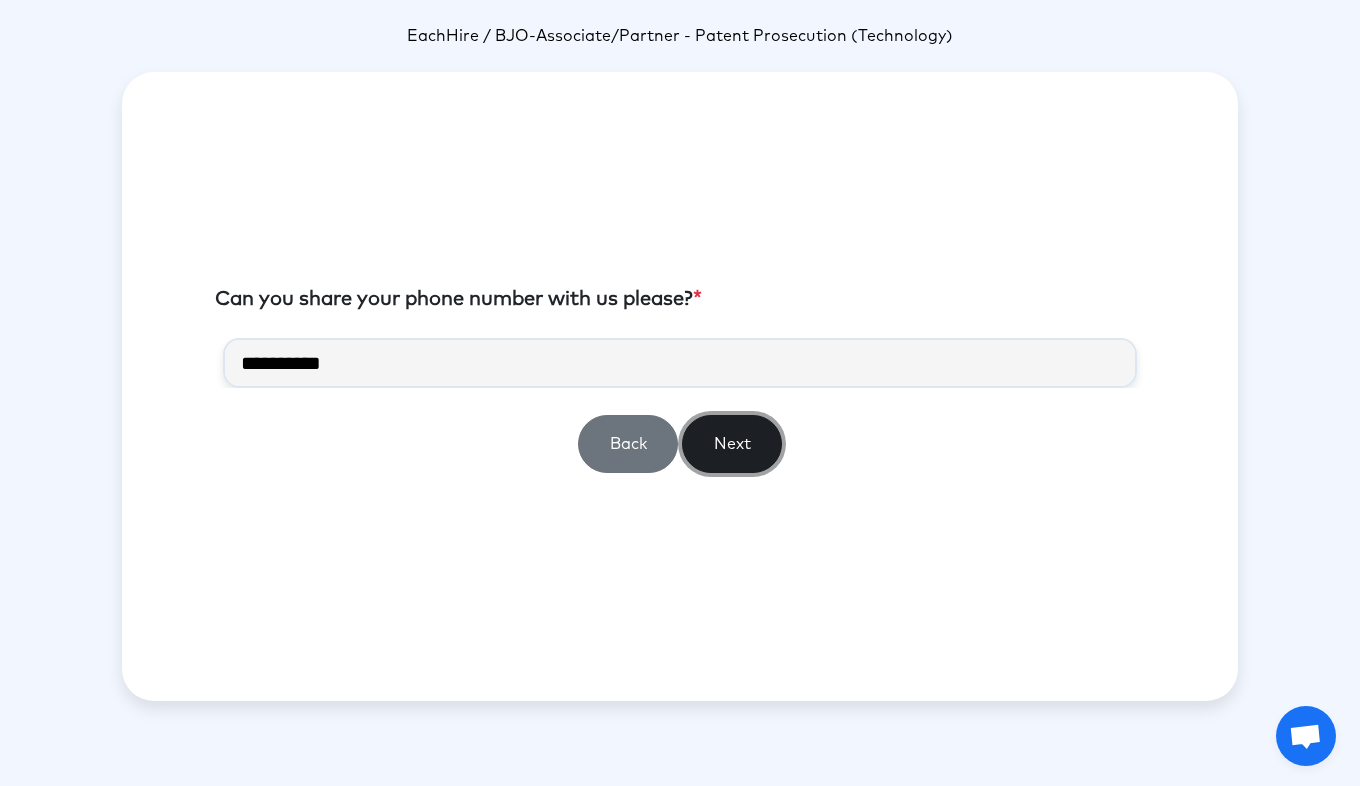 click on "Next" at bounding box center [732, 444] 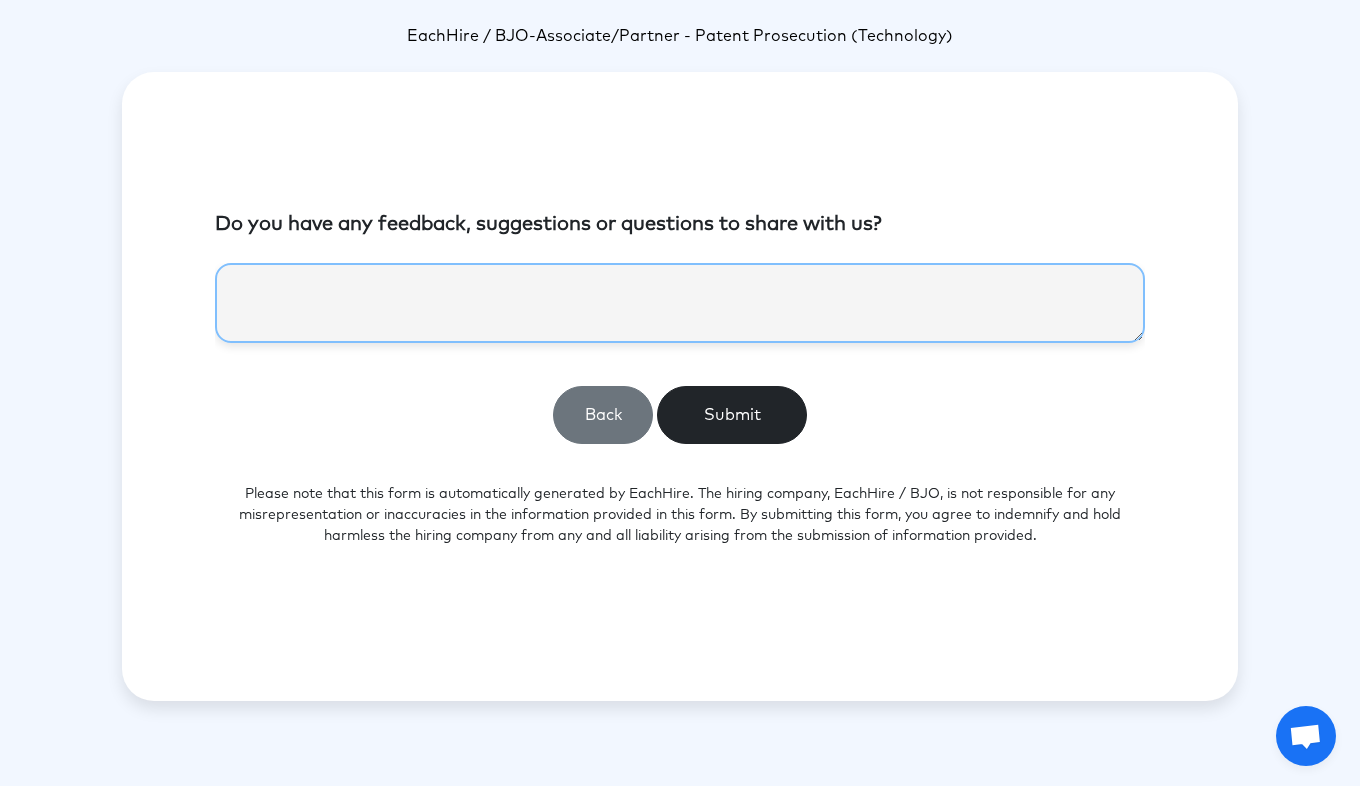 click at bounding box center (680, 303) 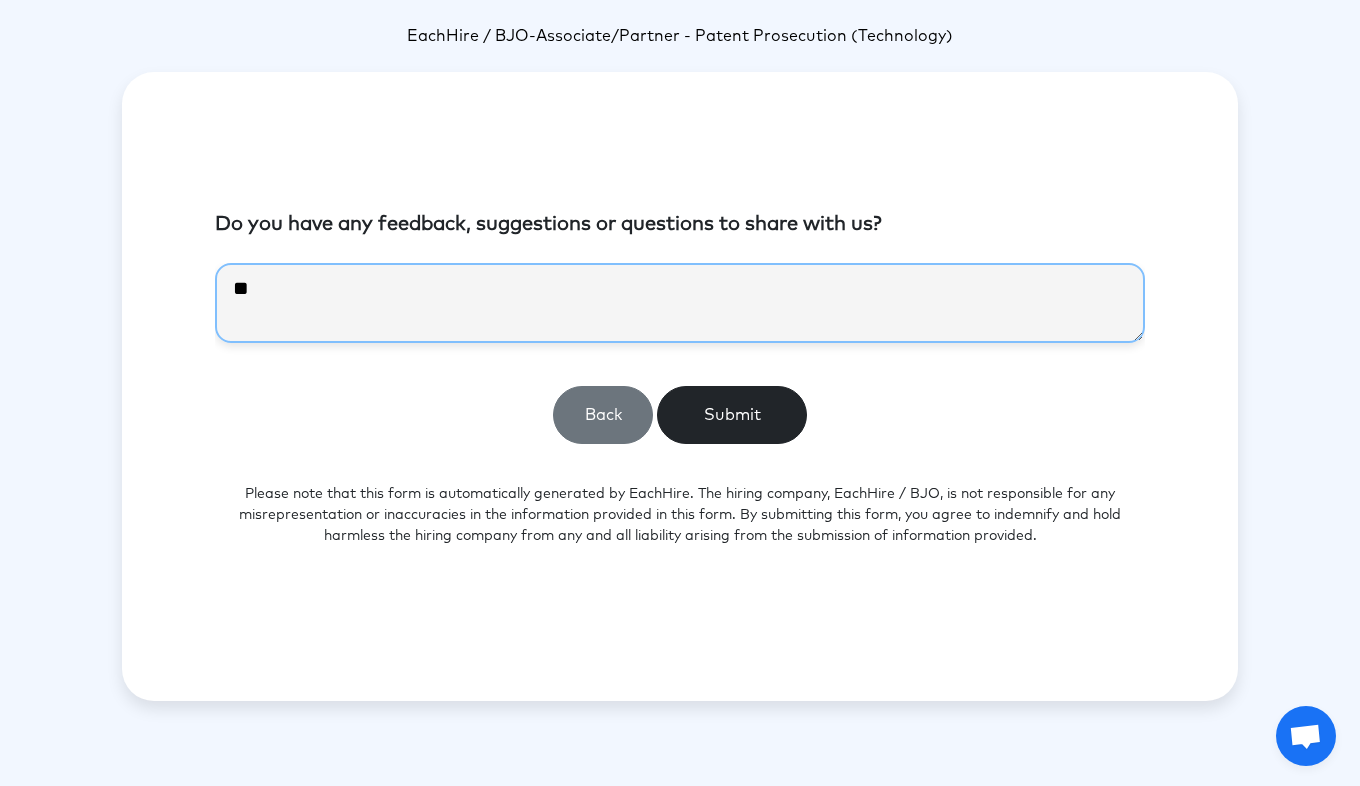 type on "*" 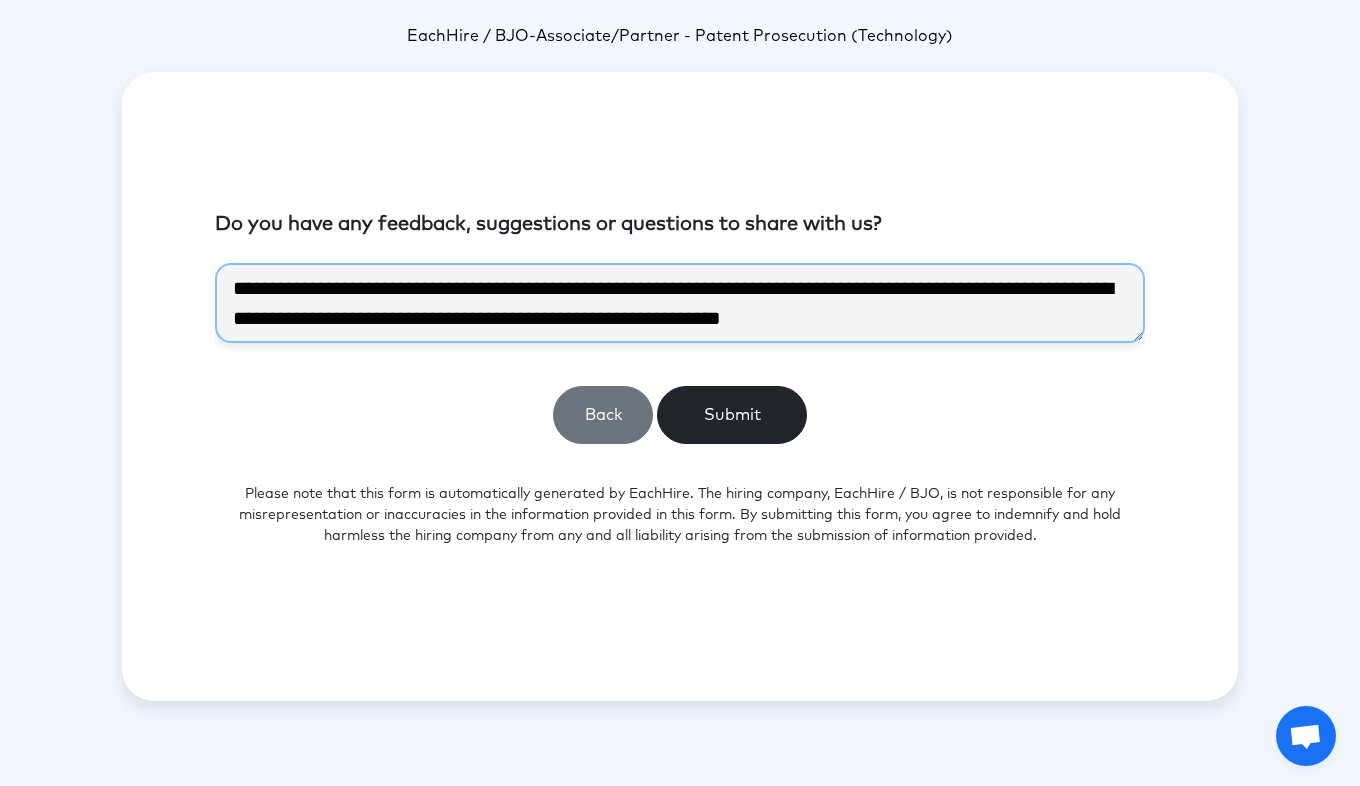click on "**********" at bounding box center (680, 303) 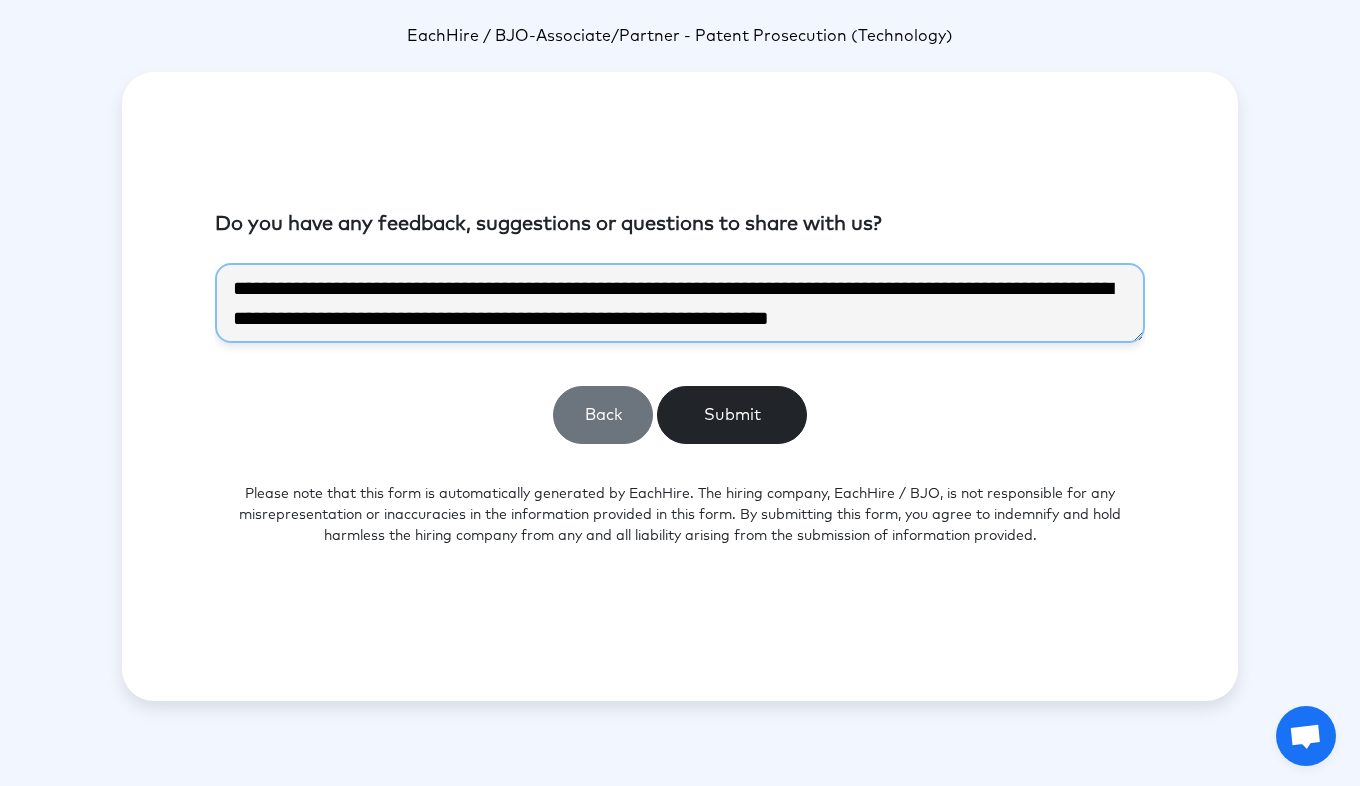 type on "**********" 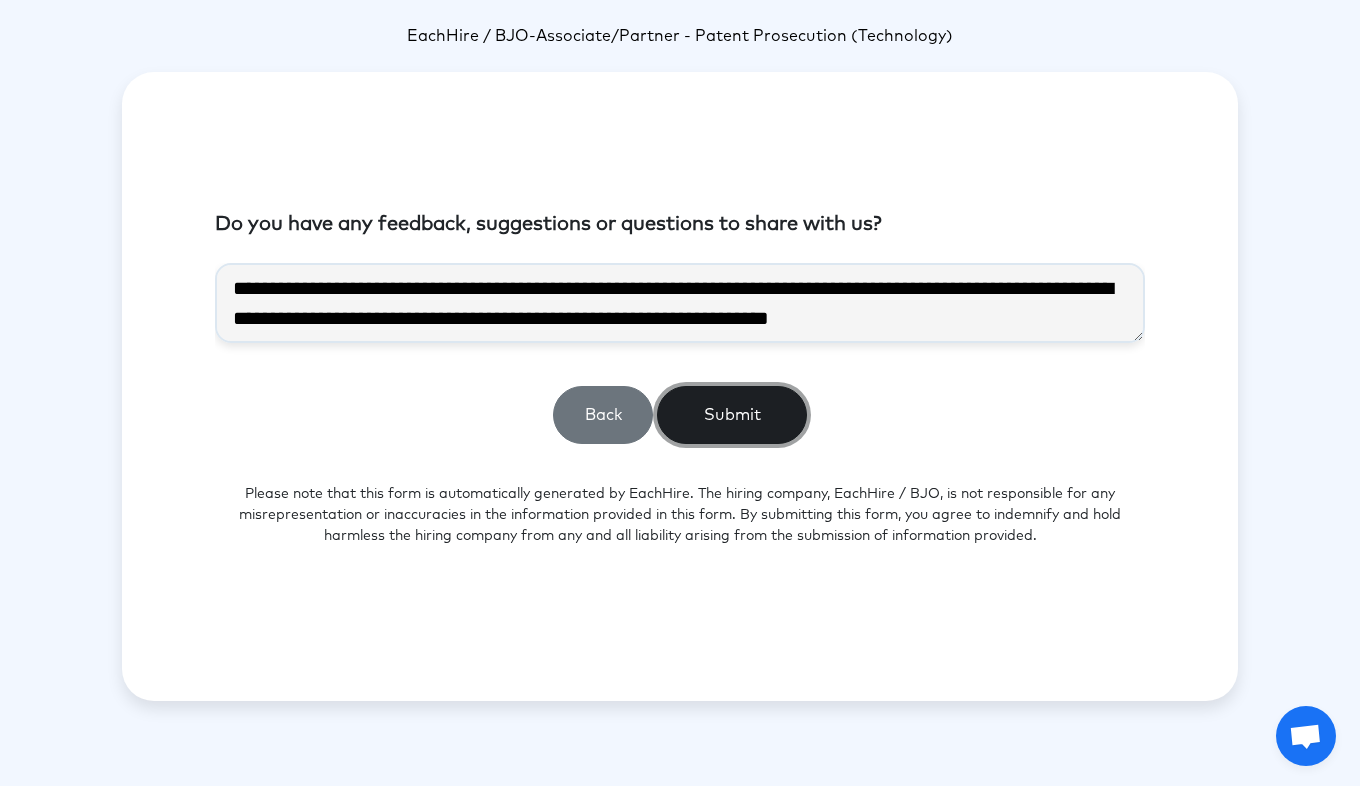 click on "Submit" at bounding box center (732, 415) 